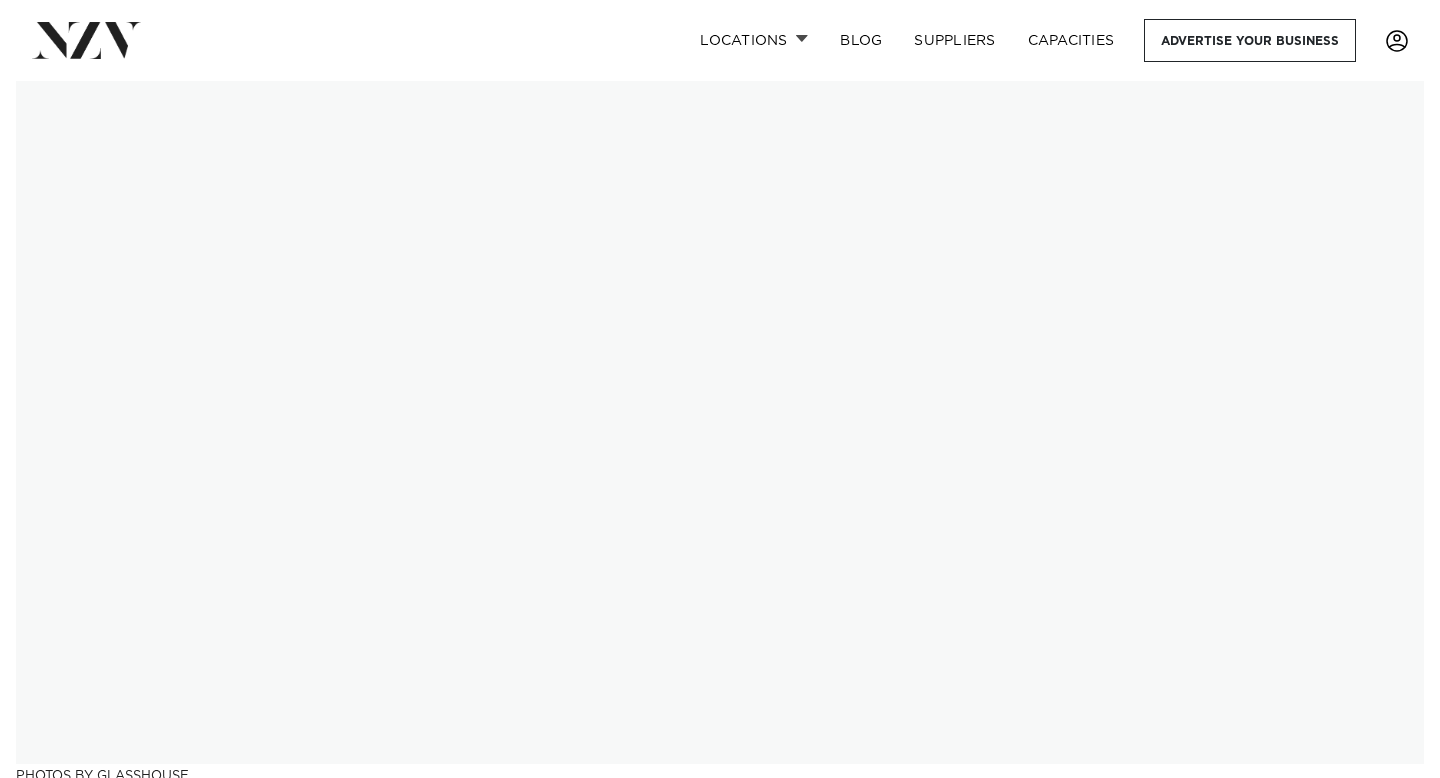 scroll, scrollTop: 0, scrollLeft: 0, axis: both 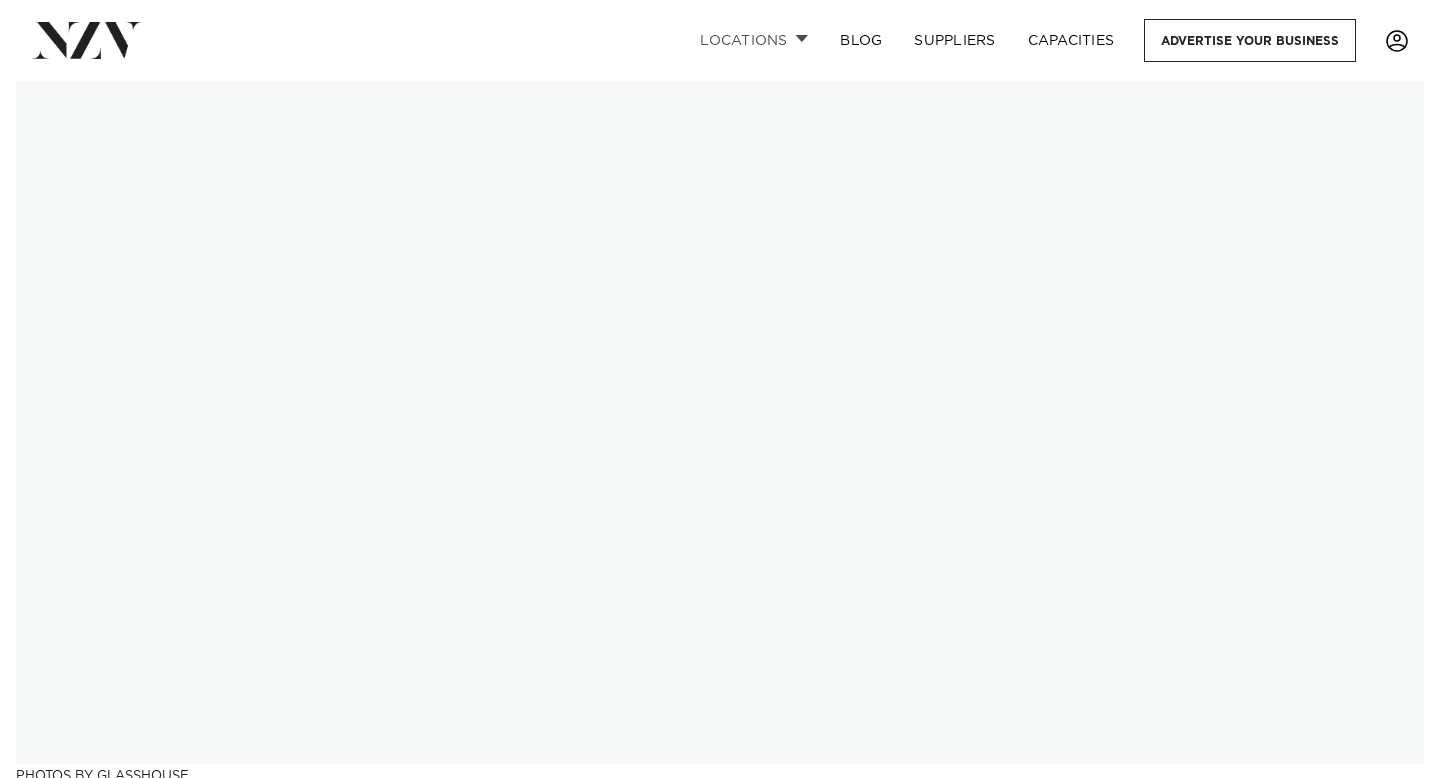 click on "Locations" at bounding box center (754, 40) 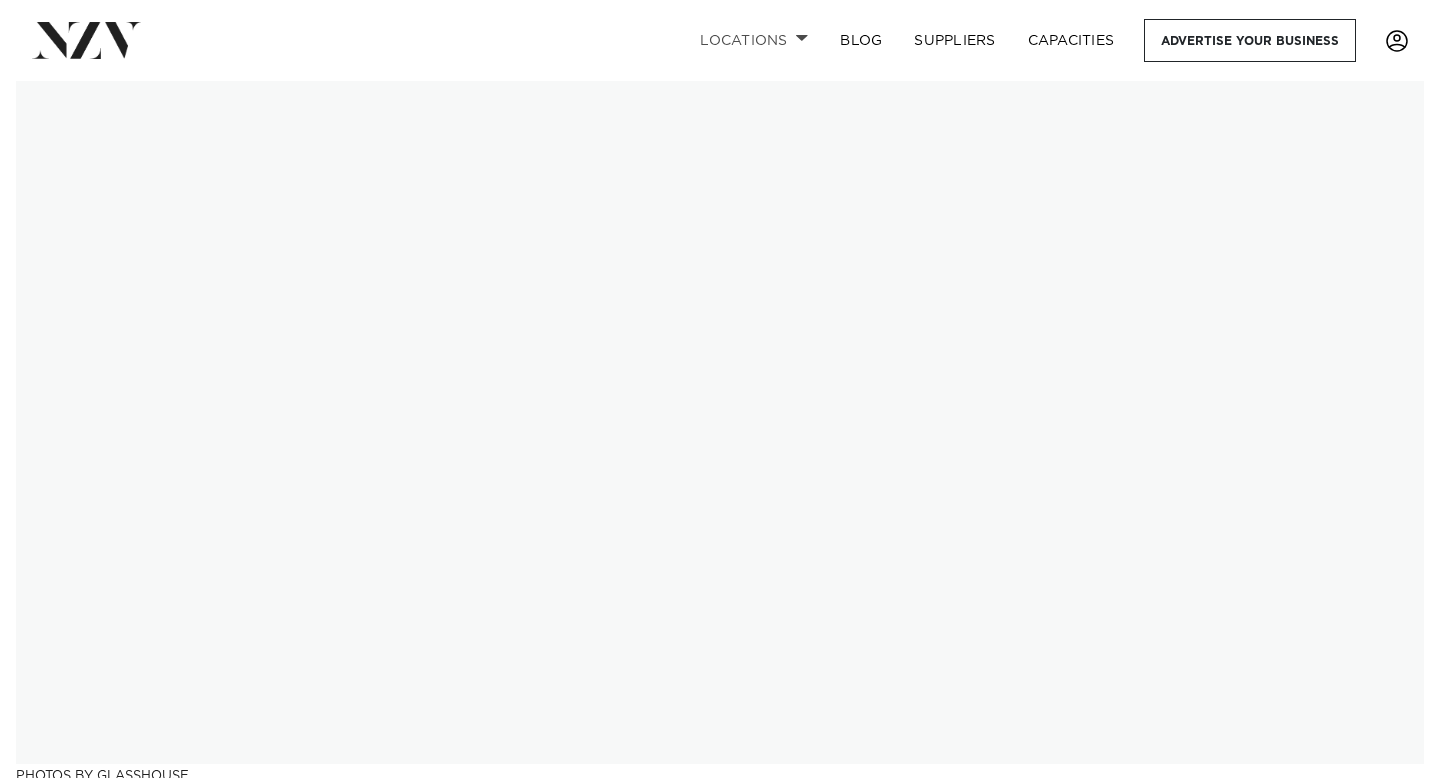 click on "Locations" at bounding box center [754, 40] 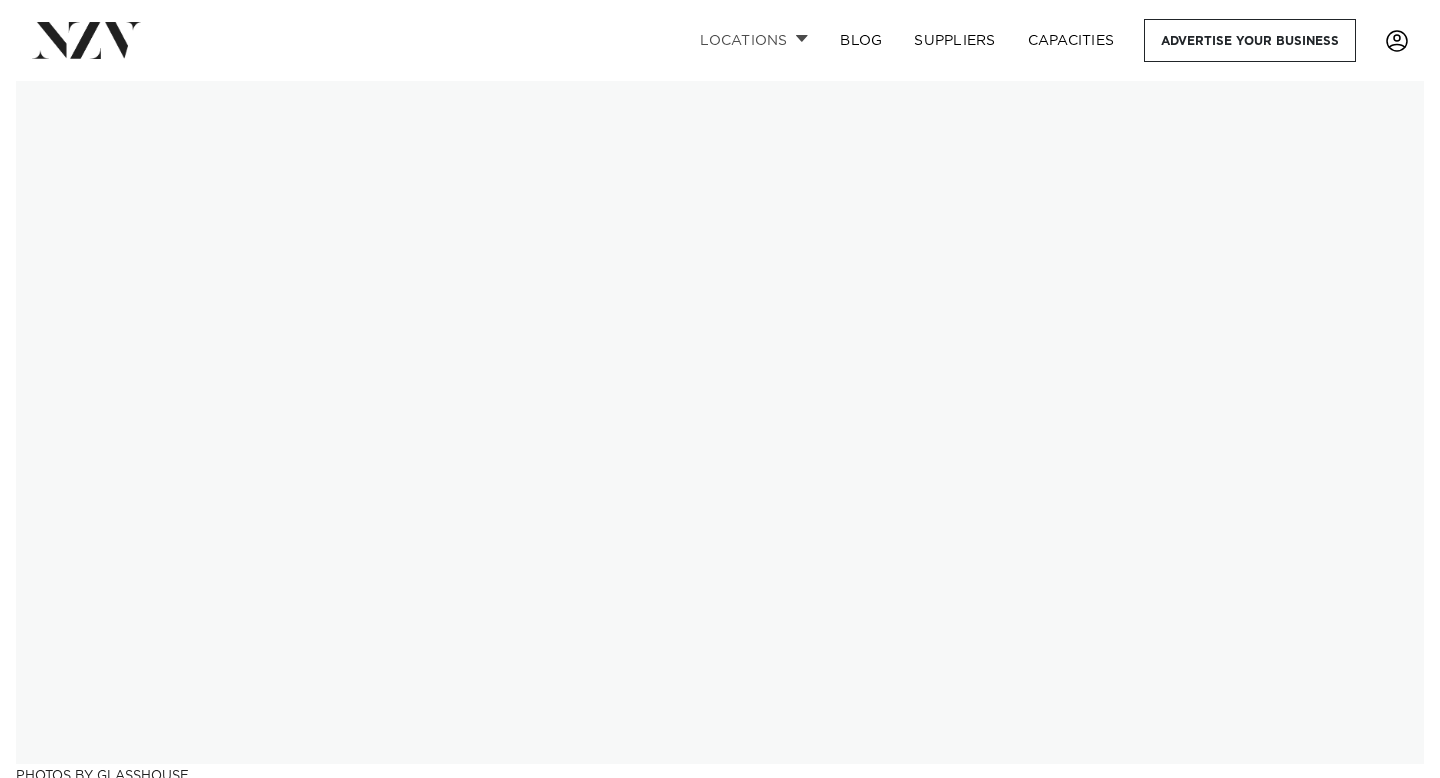 click on "Locations" at bounding box center [754, 40] 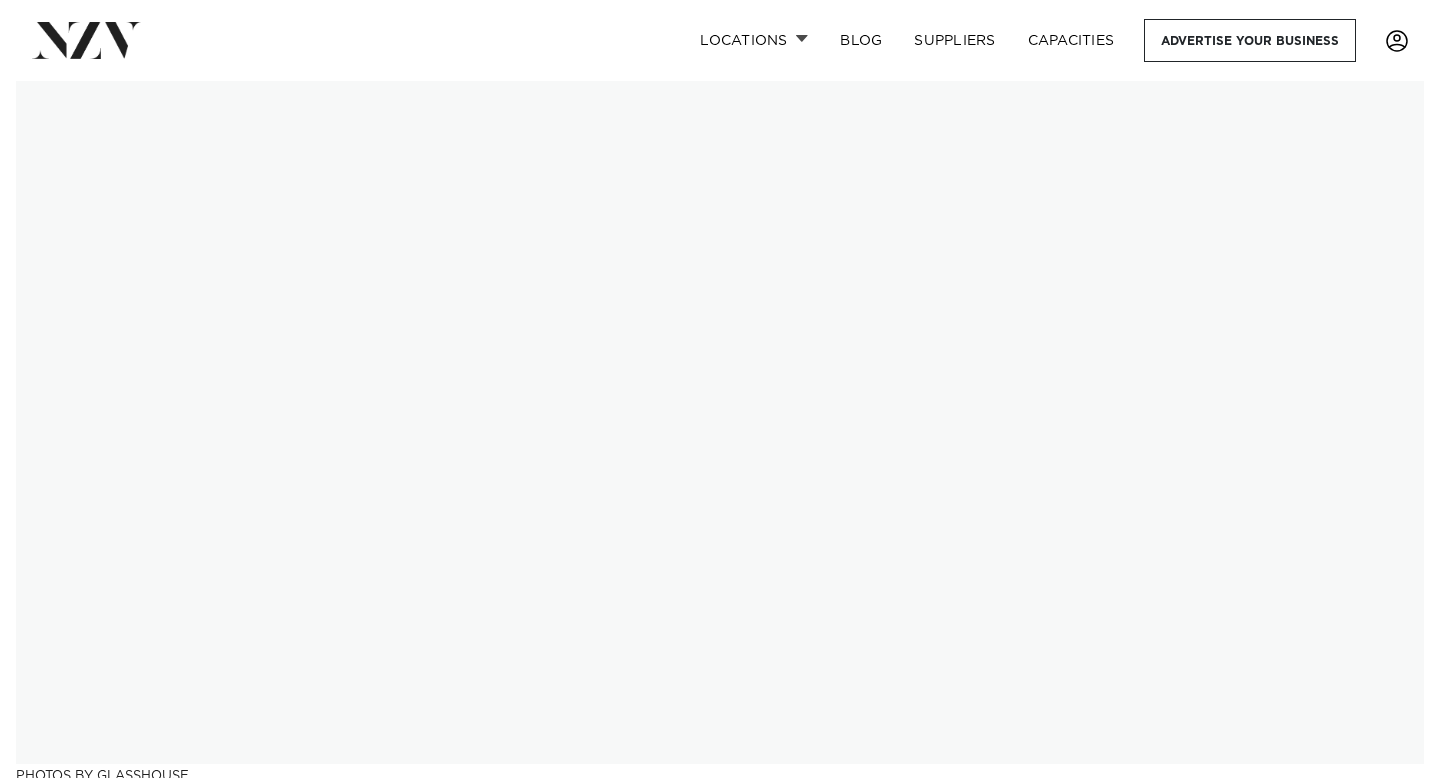 scroll, scrollTop: 0, scrollLeft: 0, axis: both 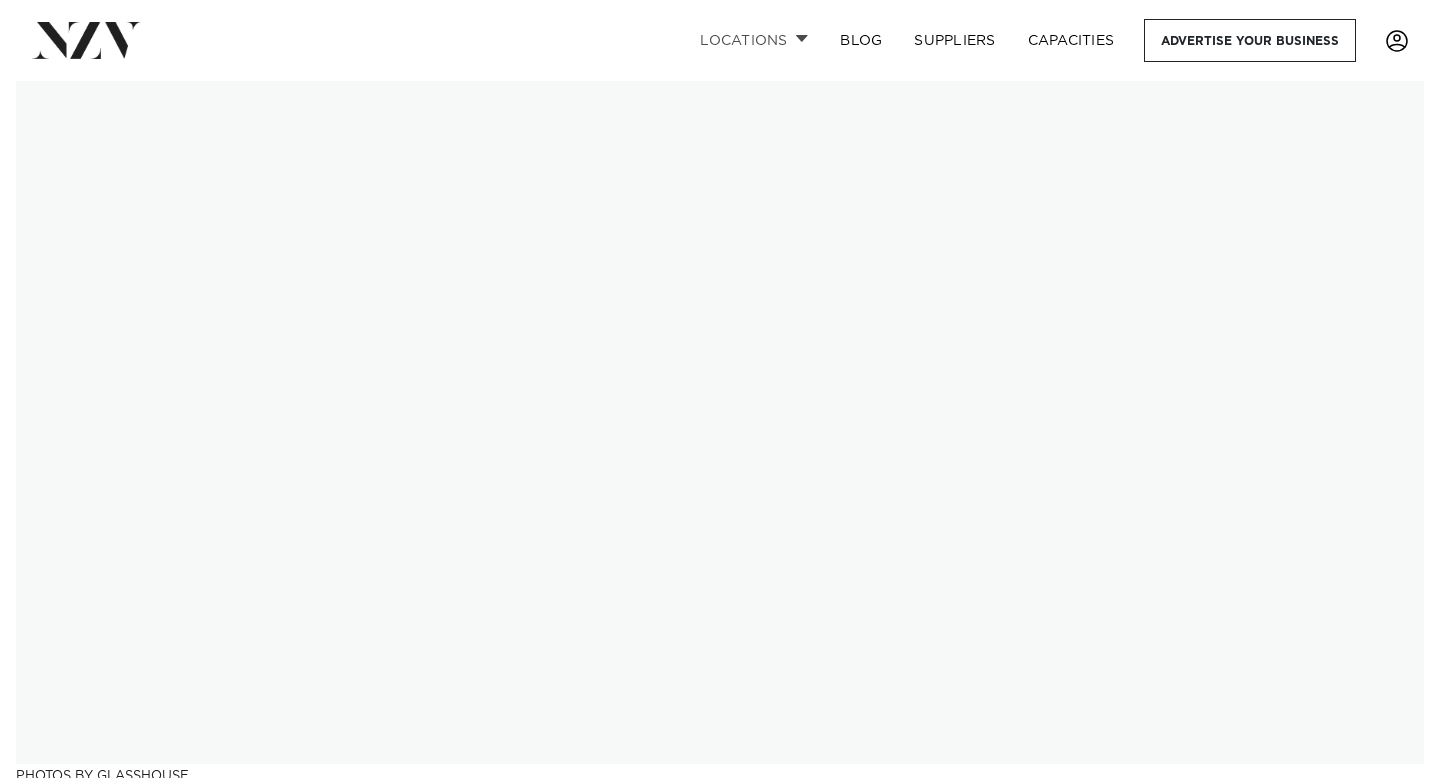 click on "Locations" at bounding box center [754, 40] 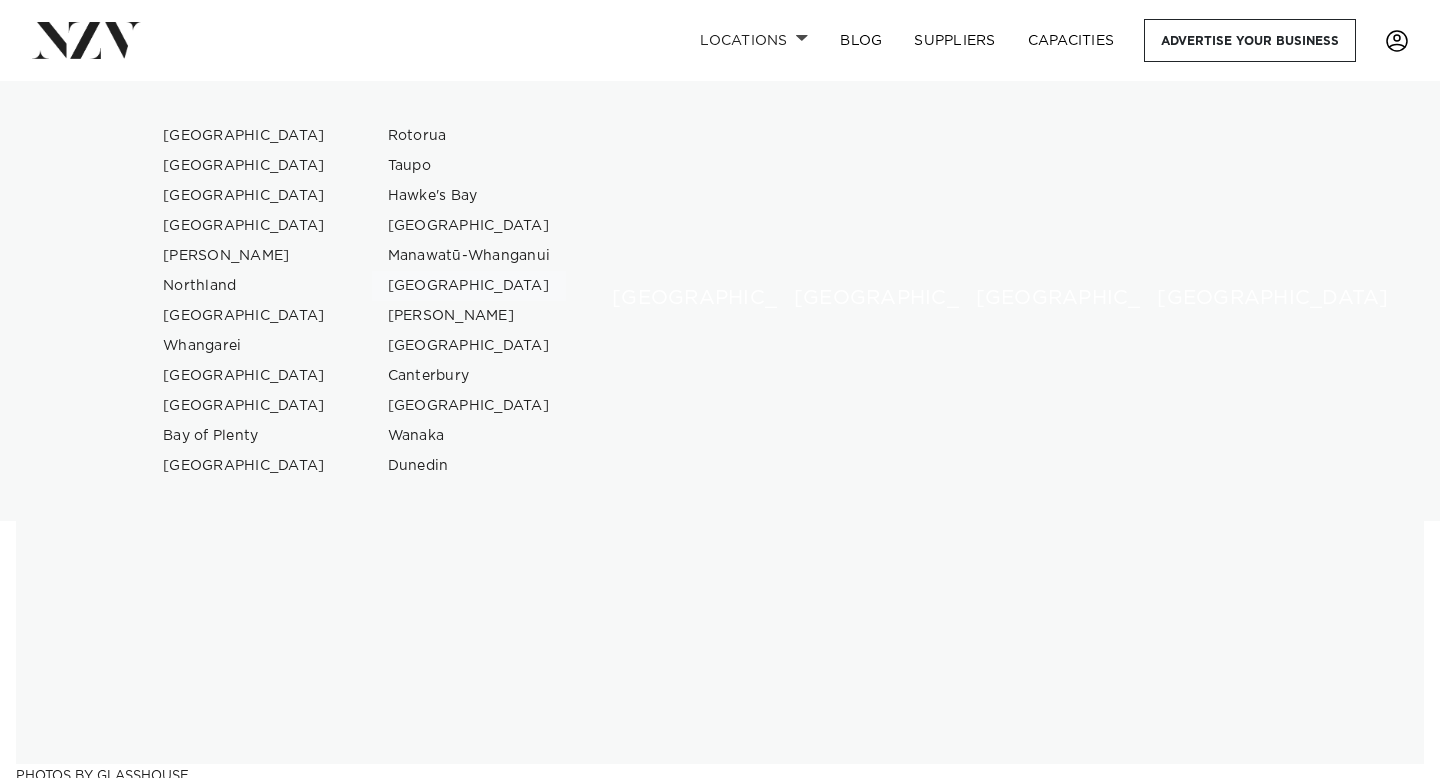 click on "[GEOGRAPHIC_DATA]" at bounding box center (469, 286) 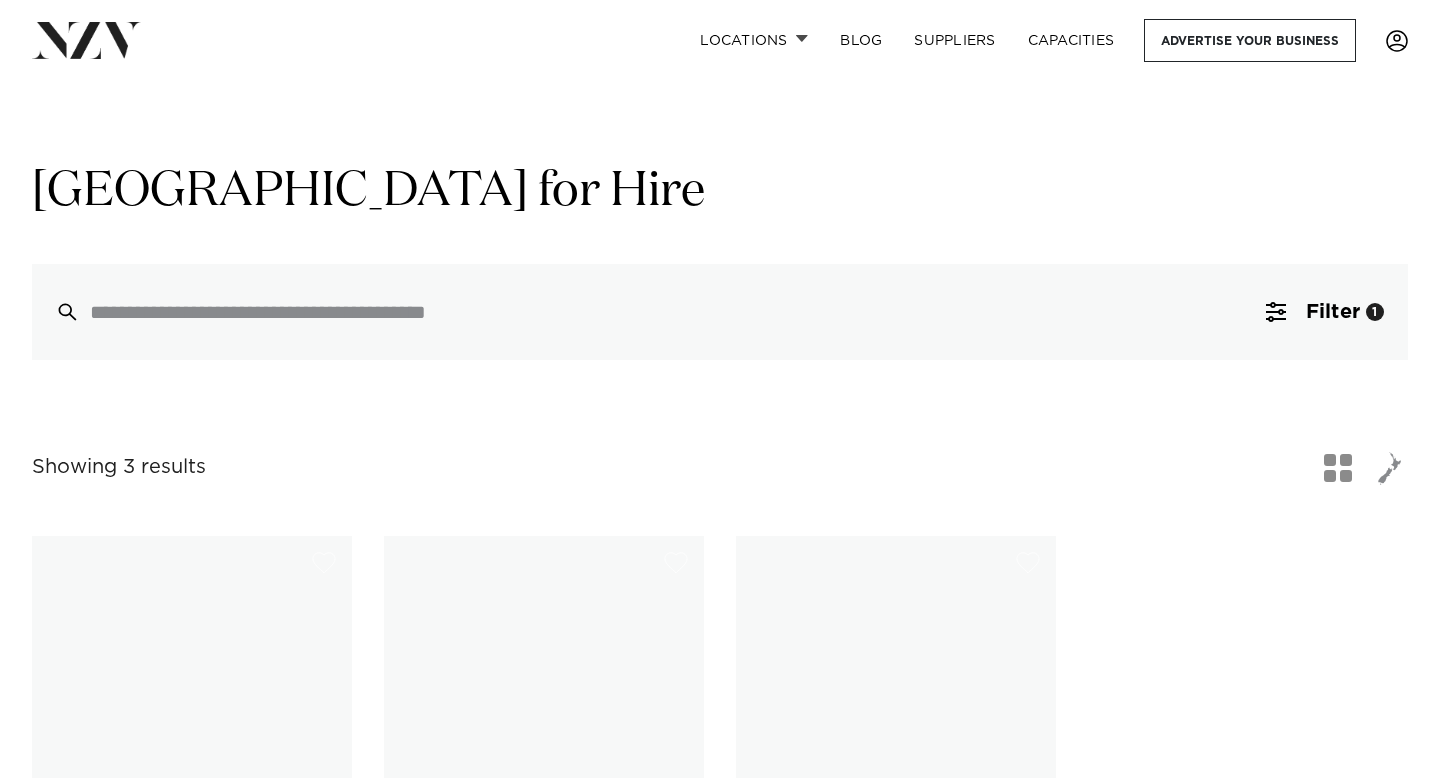scroll, scrollTop: 0, scrollLeft: 0, axis: both 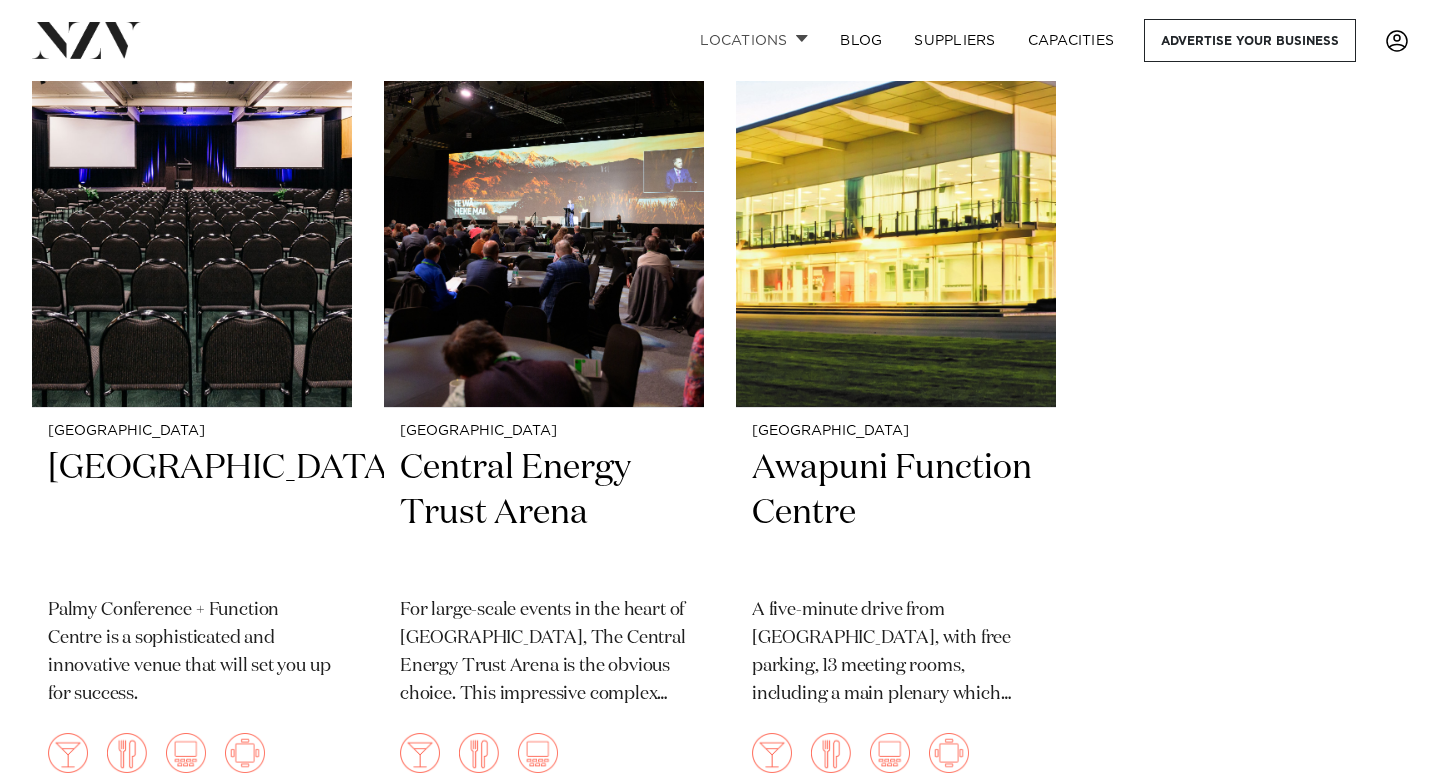 click on "Locations" at bounding box center [754, 40] 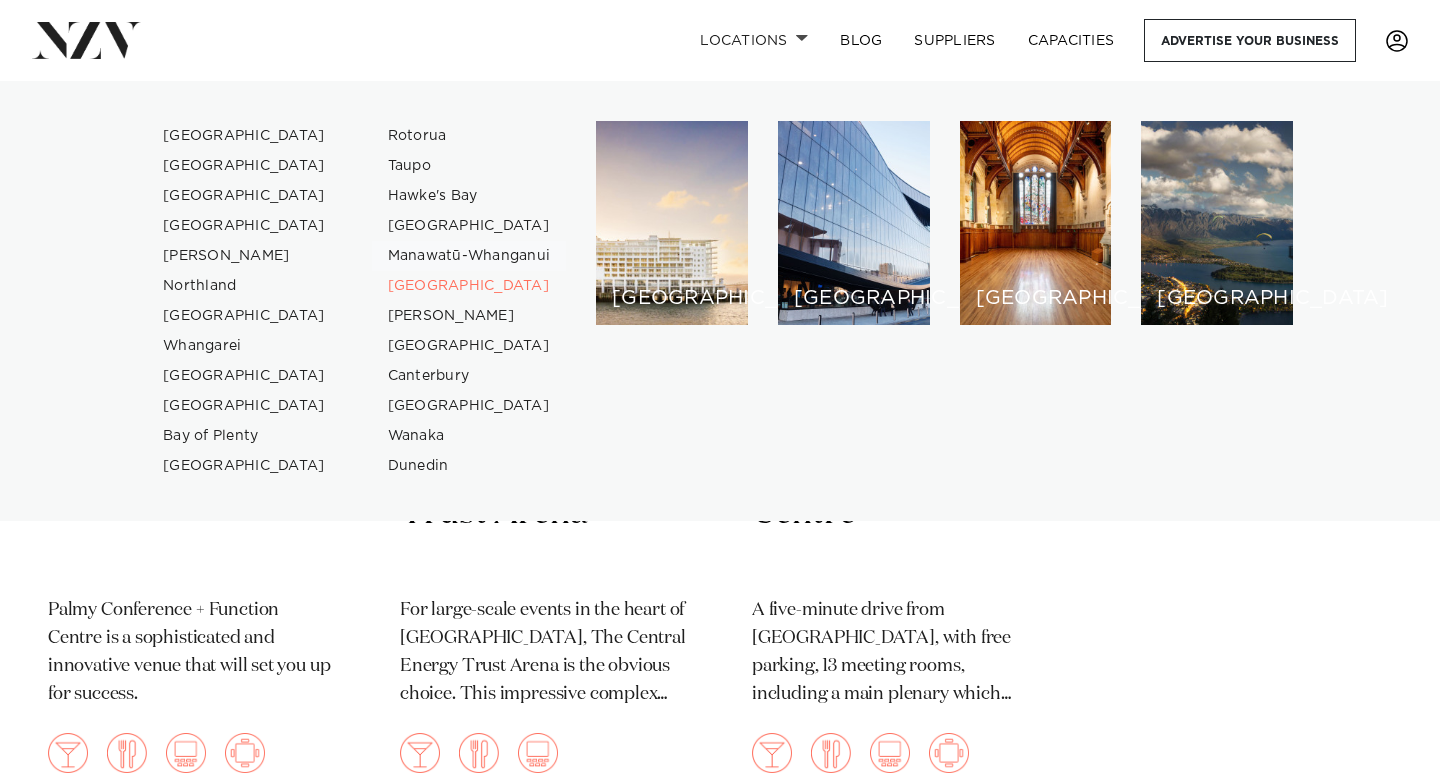 click on "Manawatū-Whanganui" at bounding box center (469, 256) 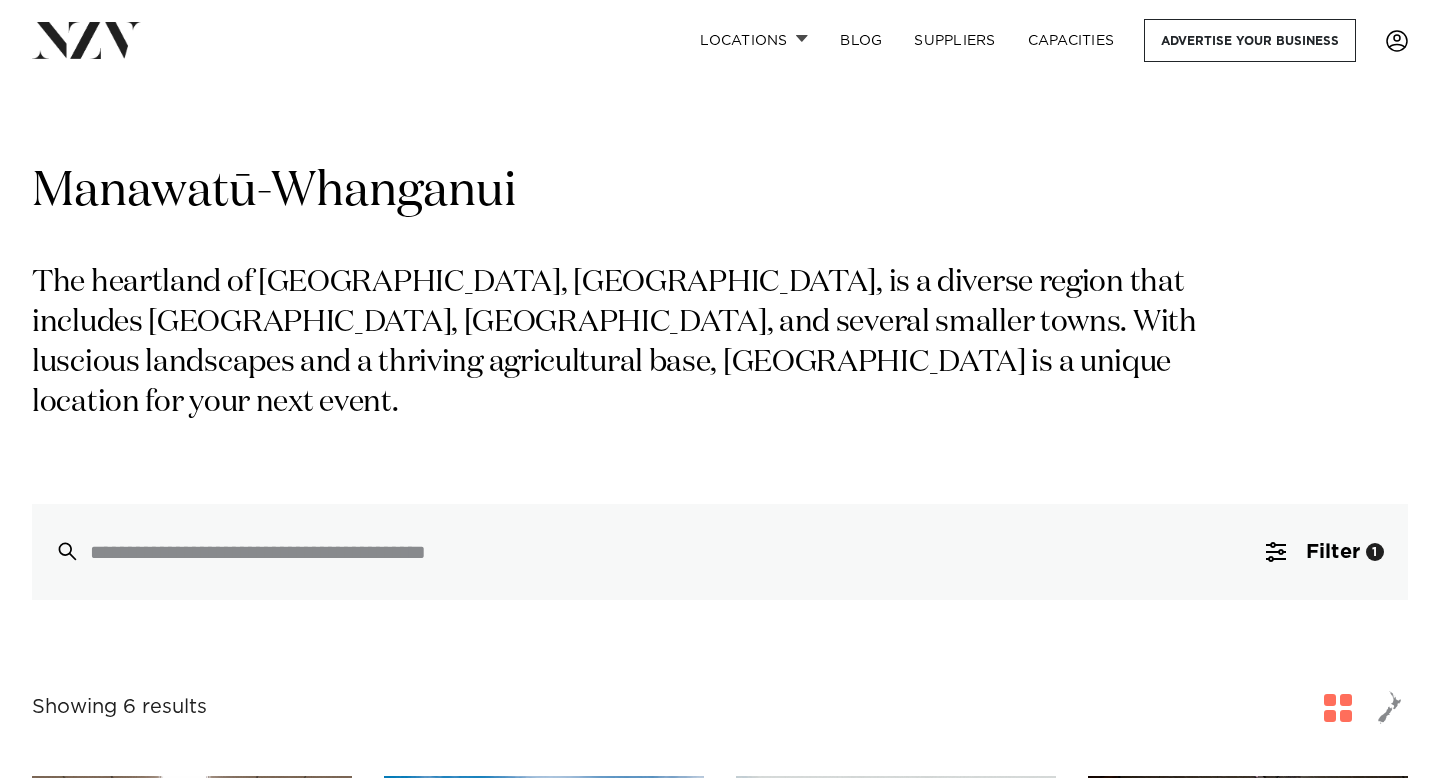 scroll, scrollTop: 617, scrollLeft: 0, axis: vertical 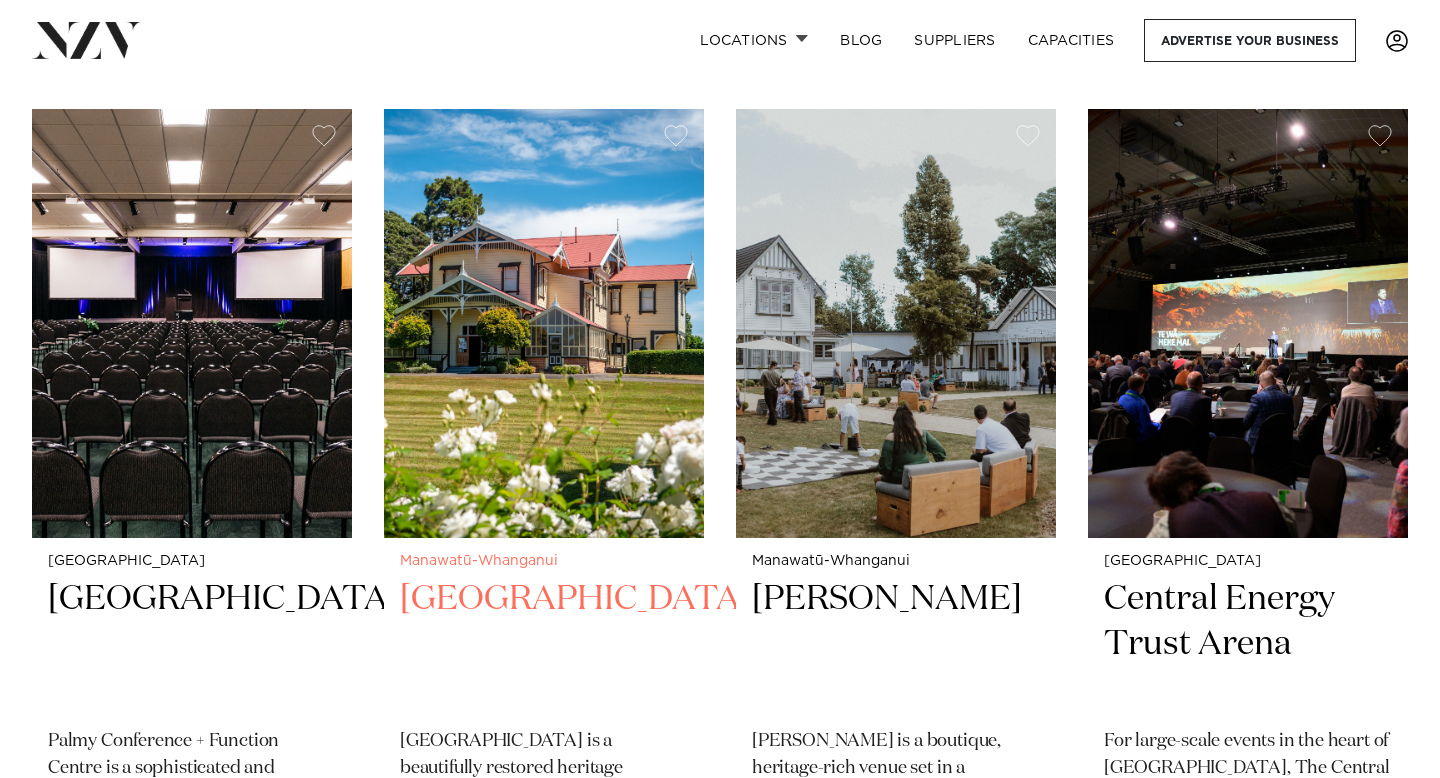 click at bounding box center (544, 323) 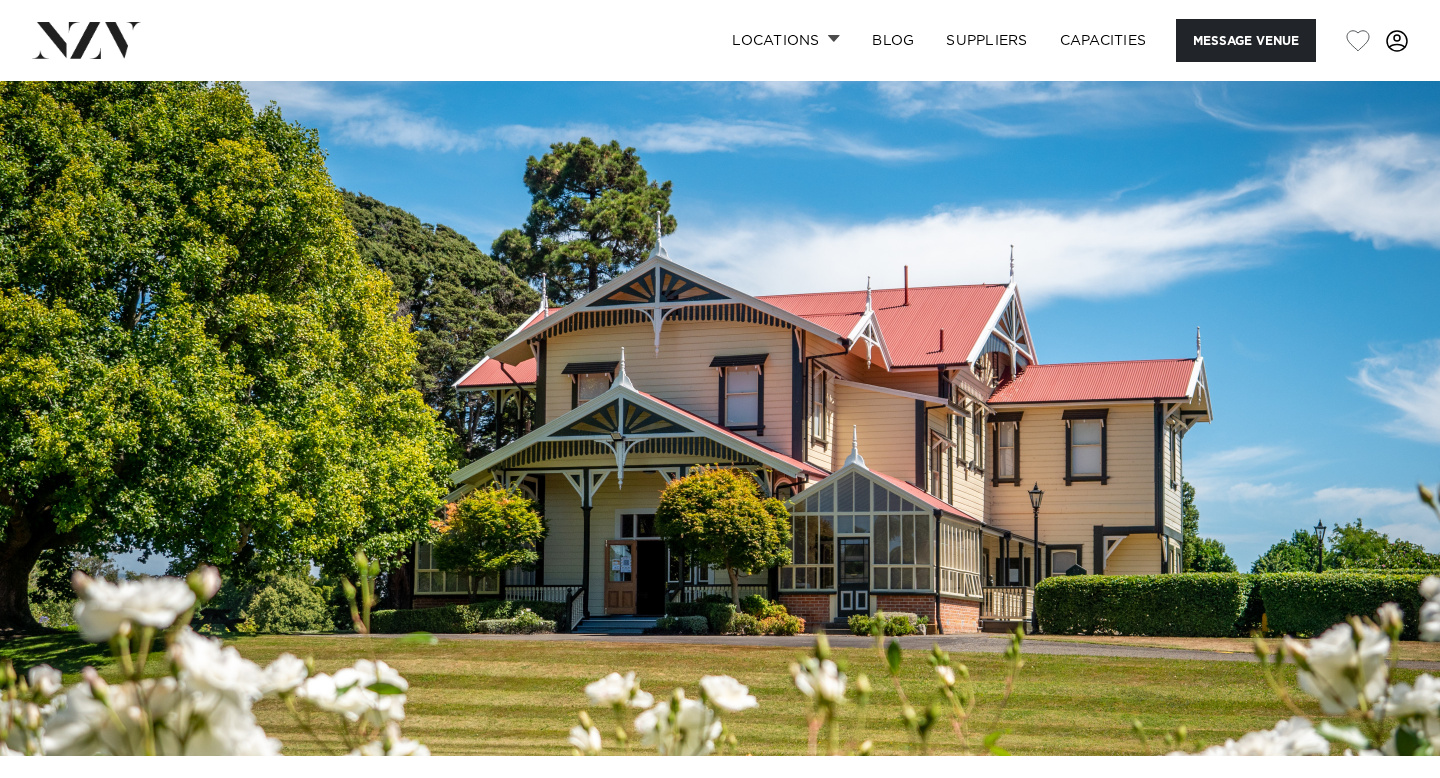 scroll, scrollTop: 0, scrollLeft: 0, axis: both 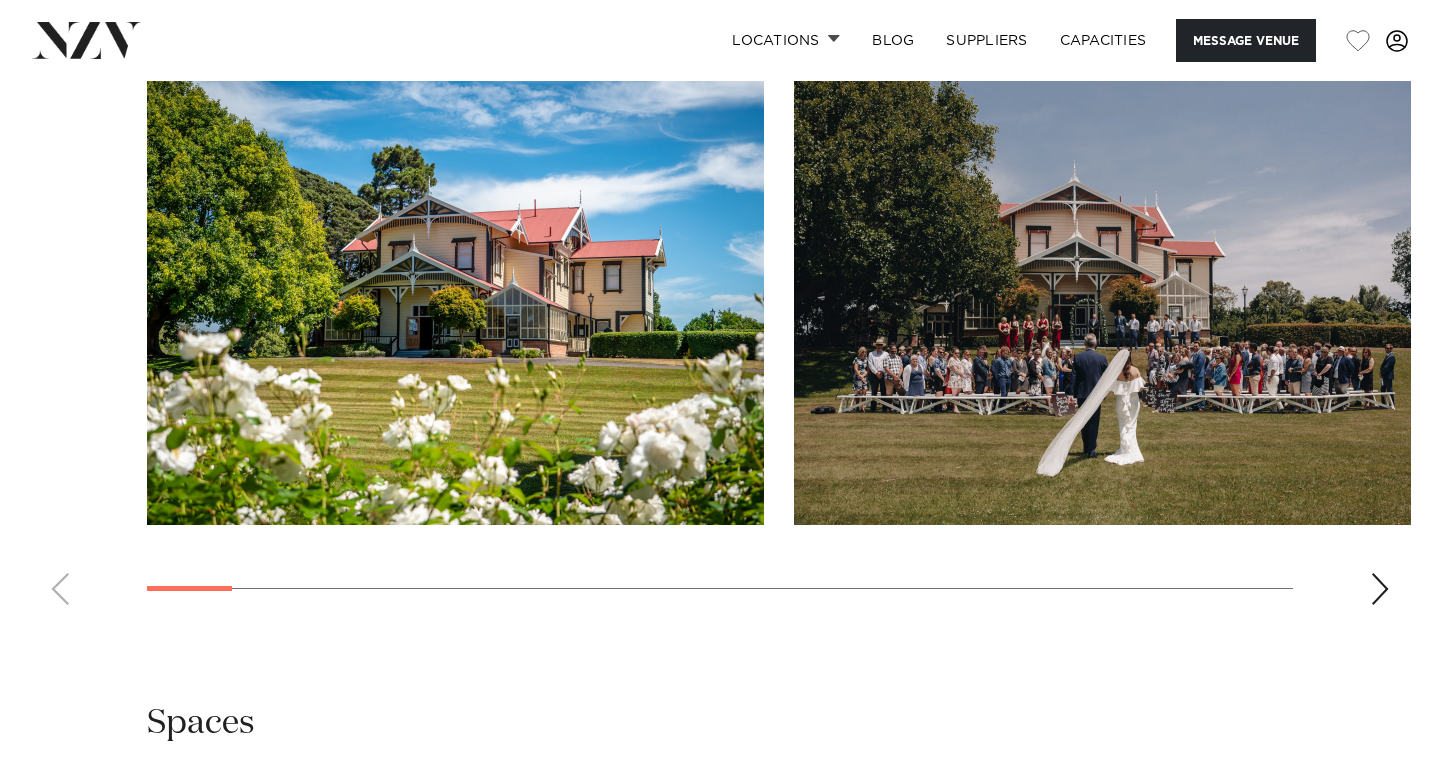 click at bounding box center (720, 346) 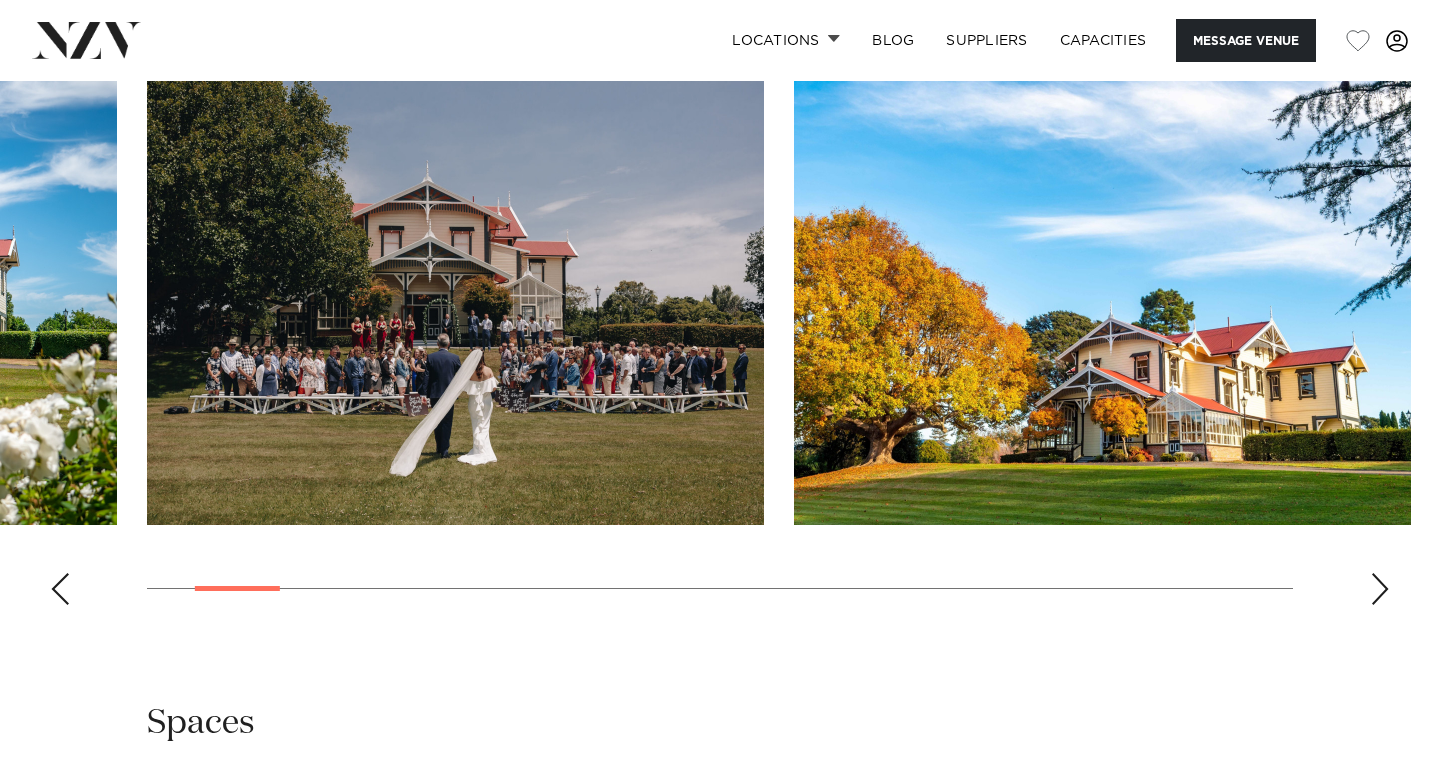 click at bounding box center (1380, 589) 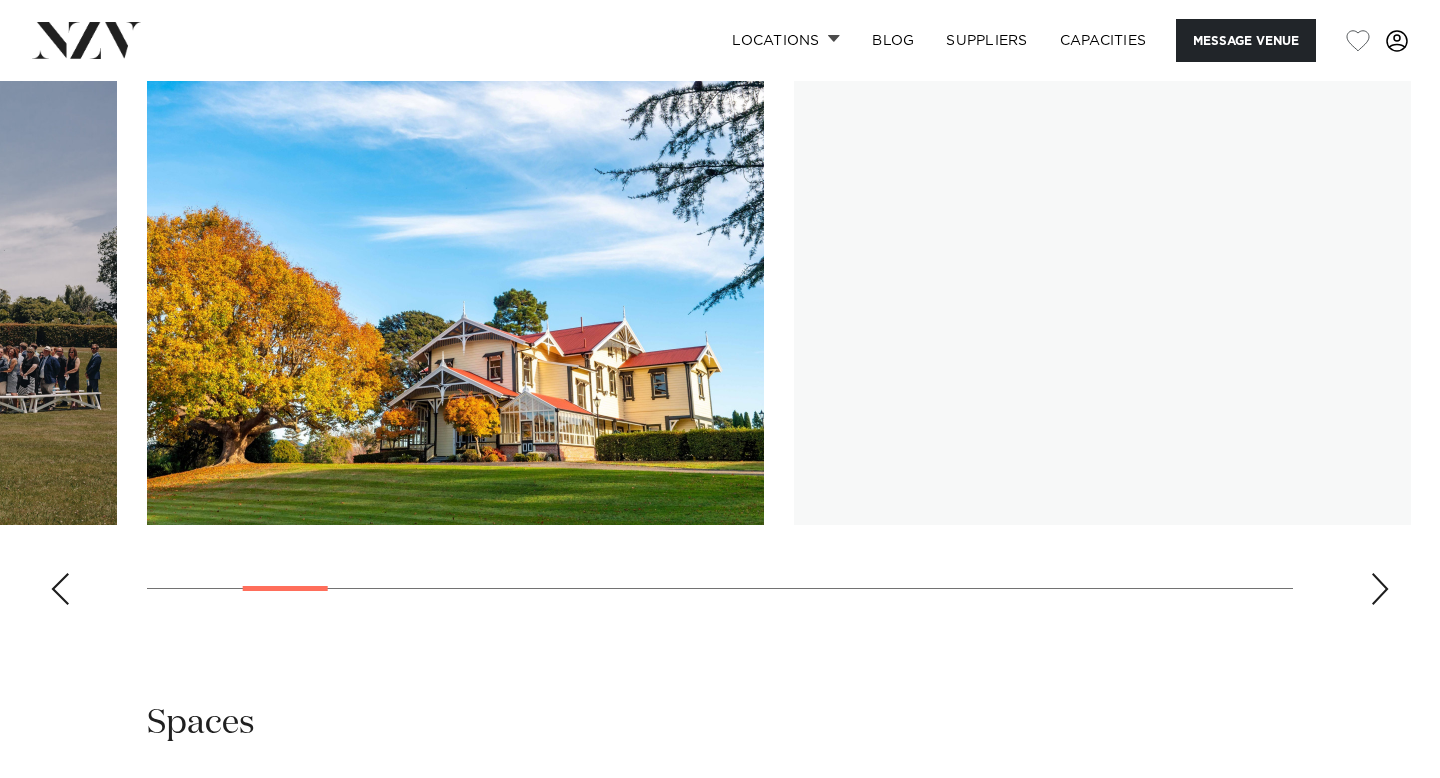 click at bounding box center (1380, 589) 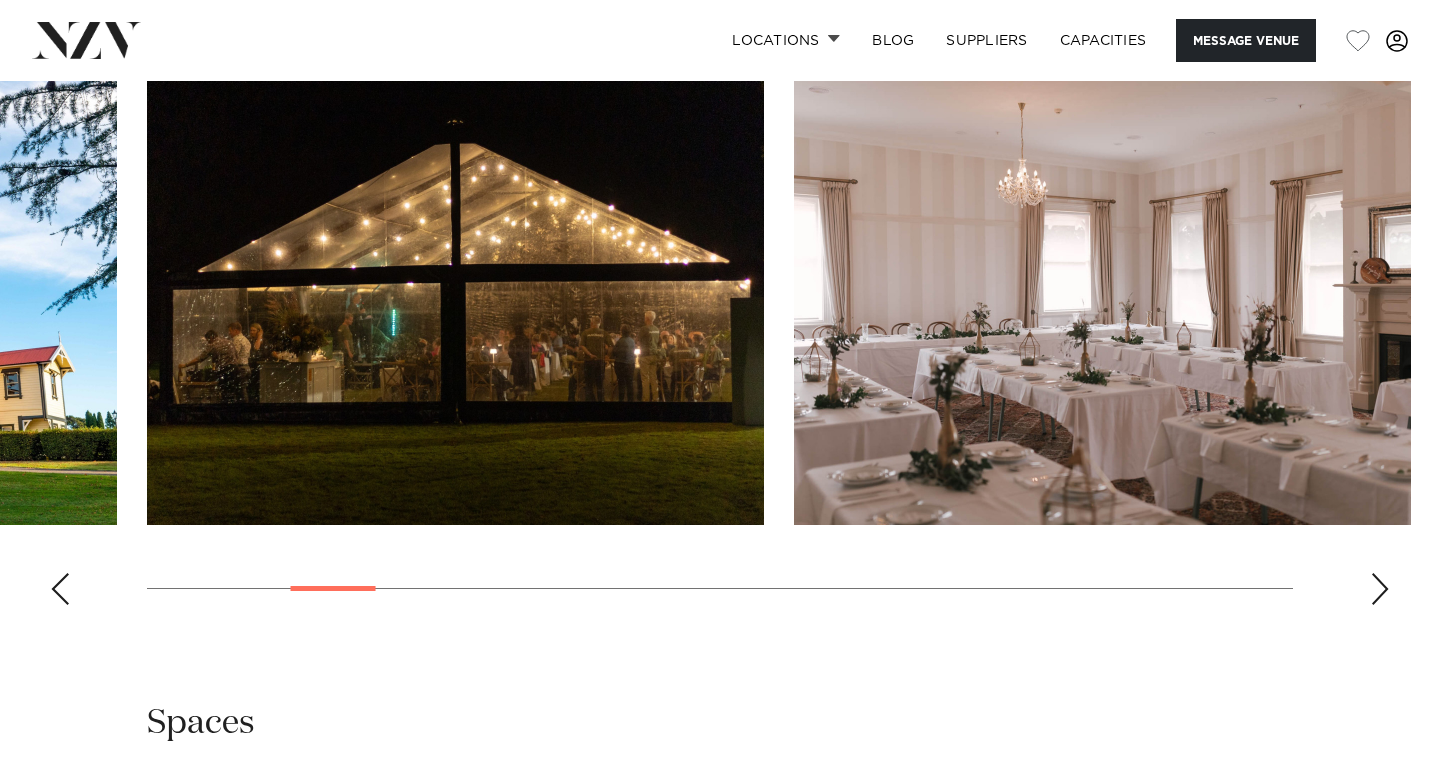 click at bounding box center (1380, 589) 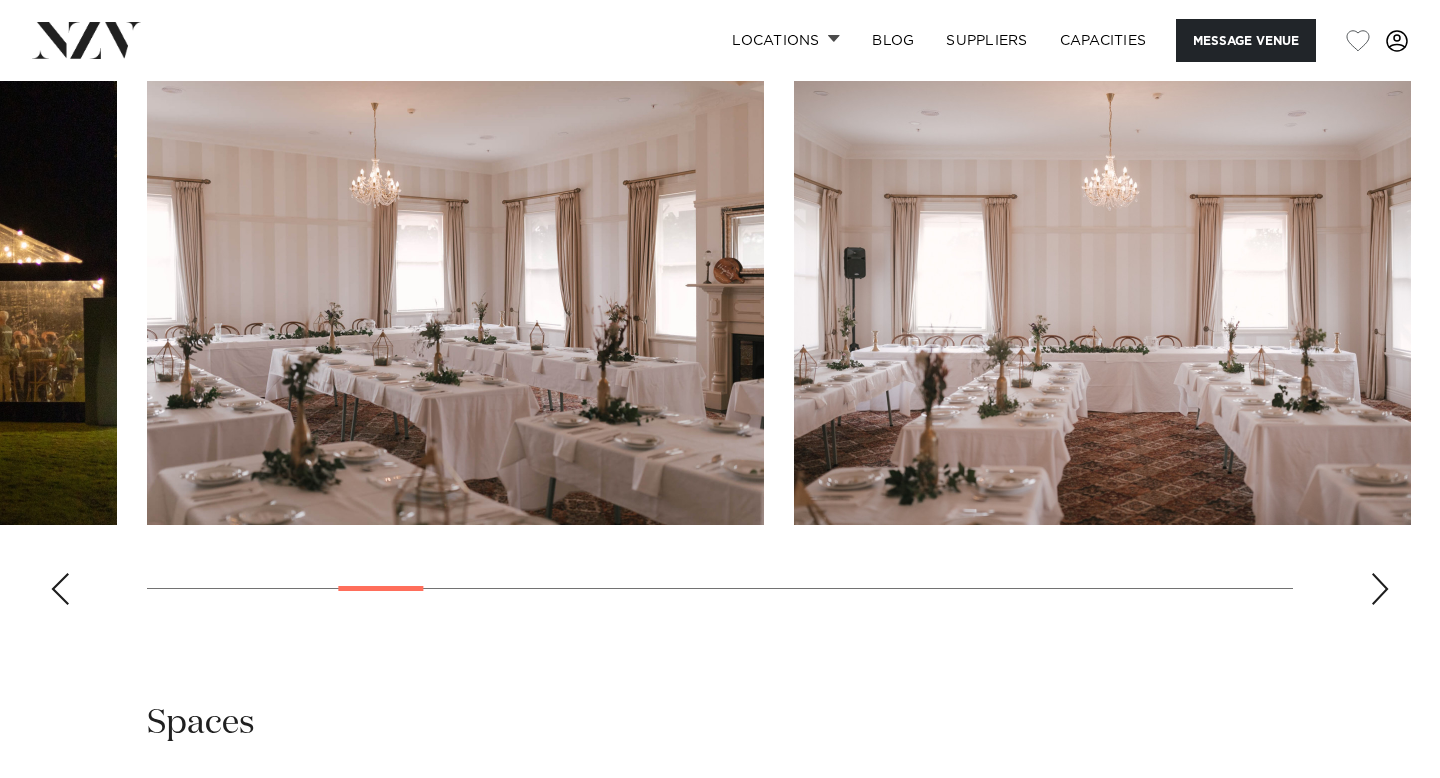 click at bounding box center (1380, 589) 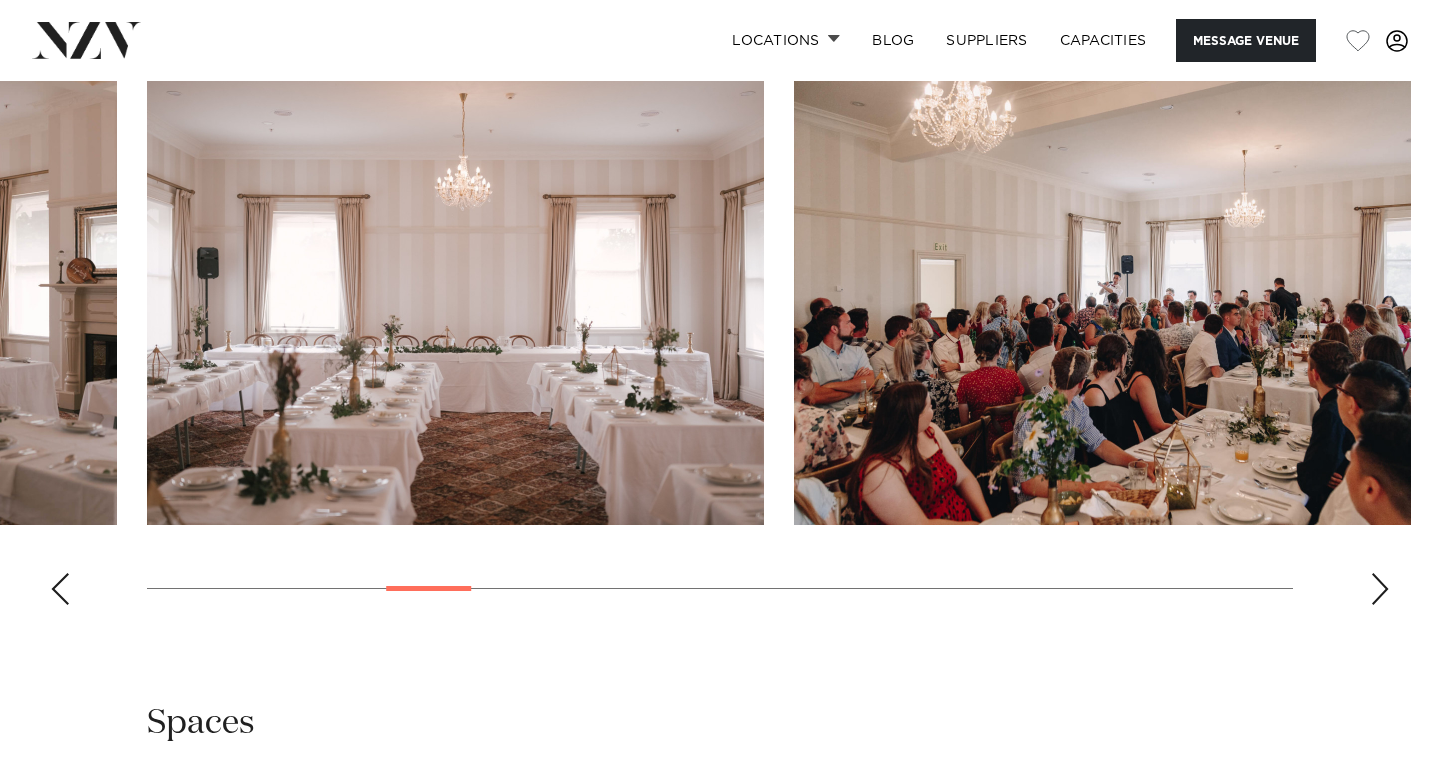 click at bounding box center (1380, 589) 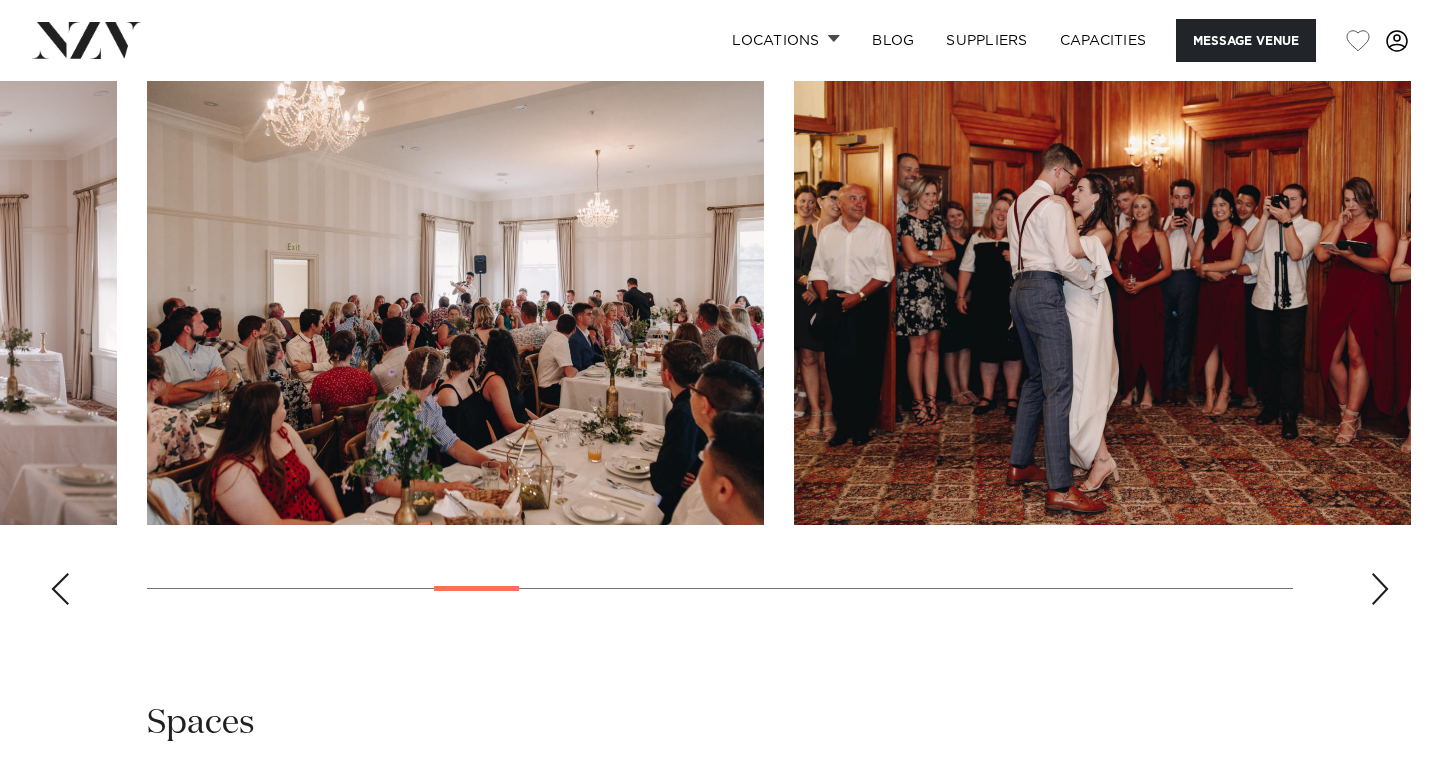 click at bounding box center [1380, 589] 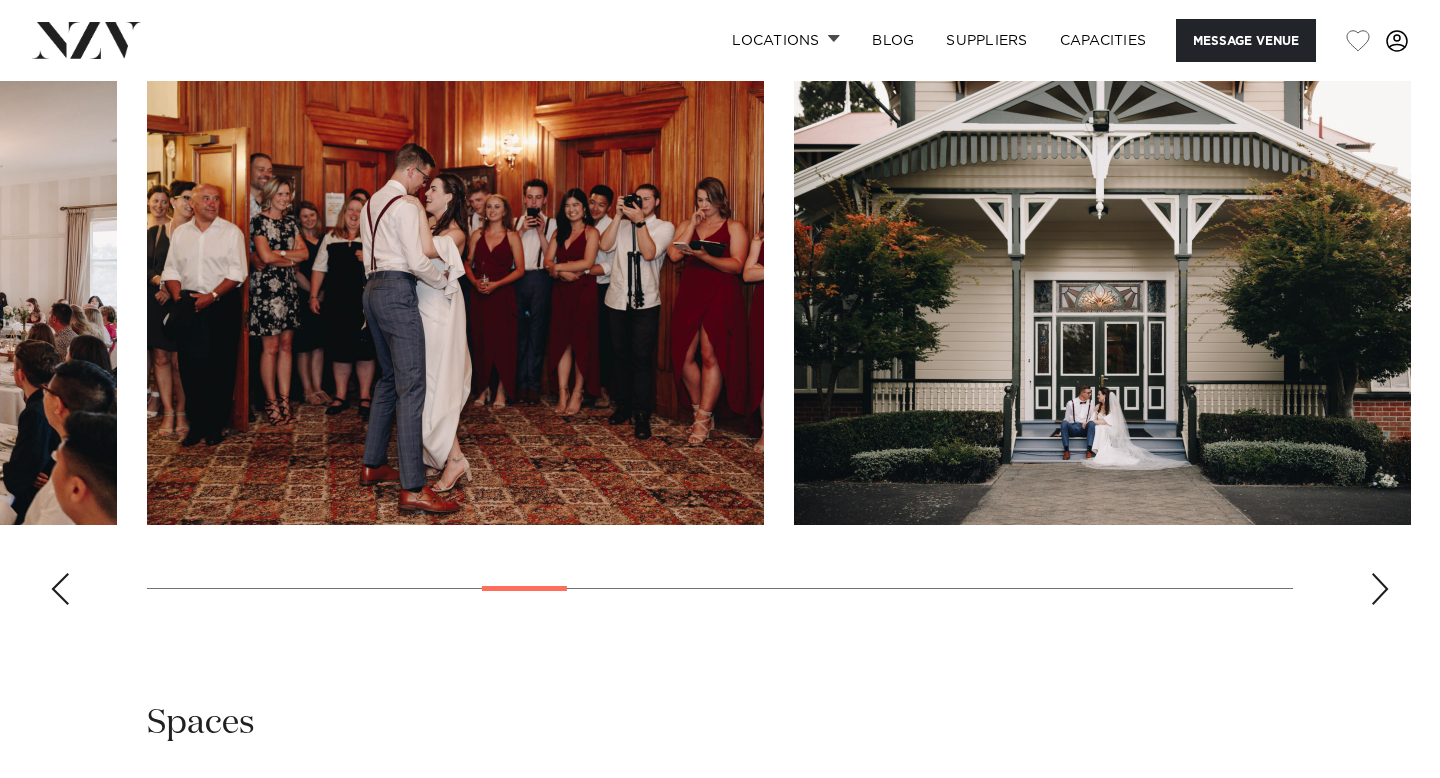 click at bounding box center (1380, 589) 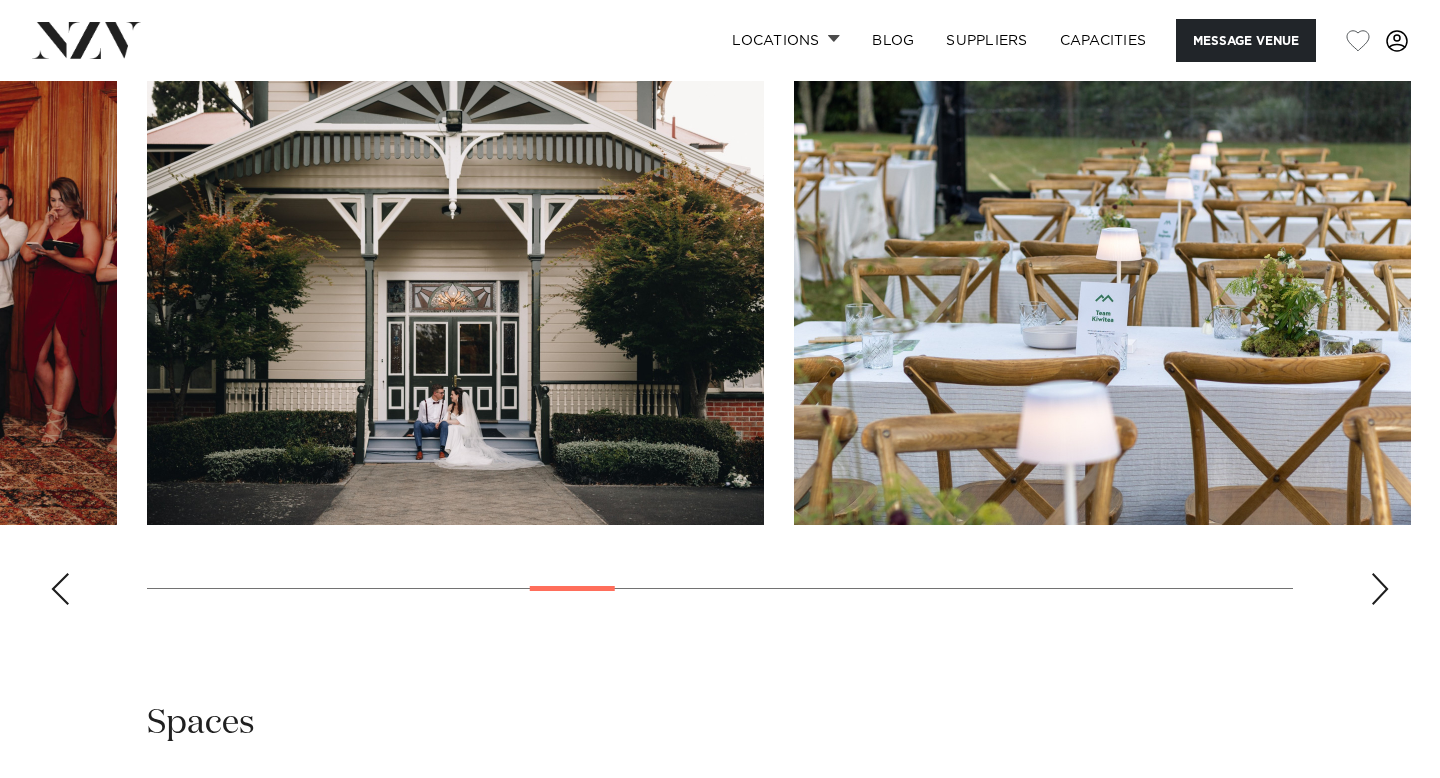 click at bounding box center [1380, 589] 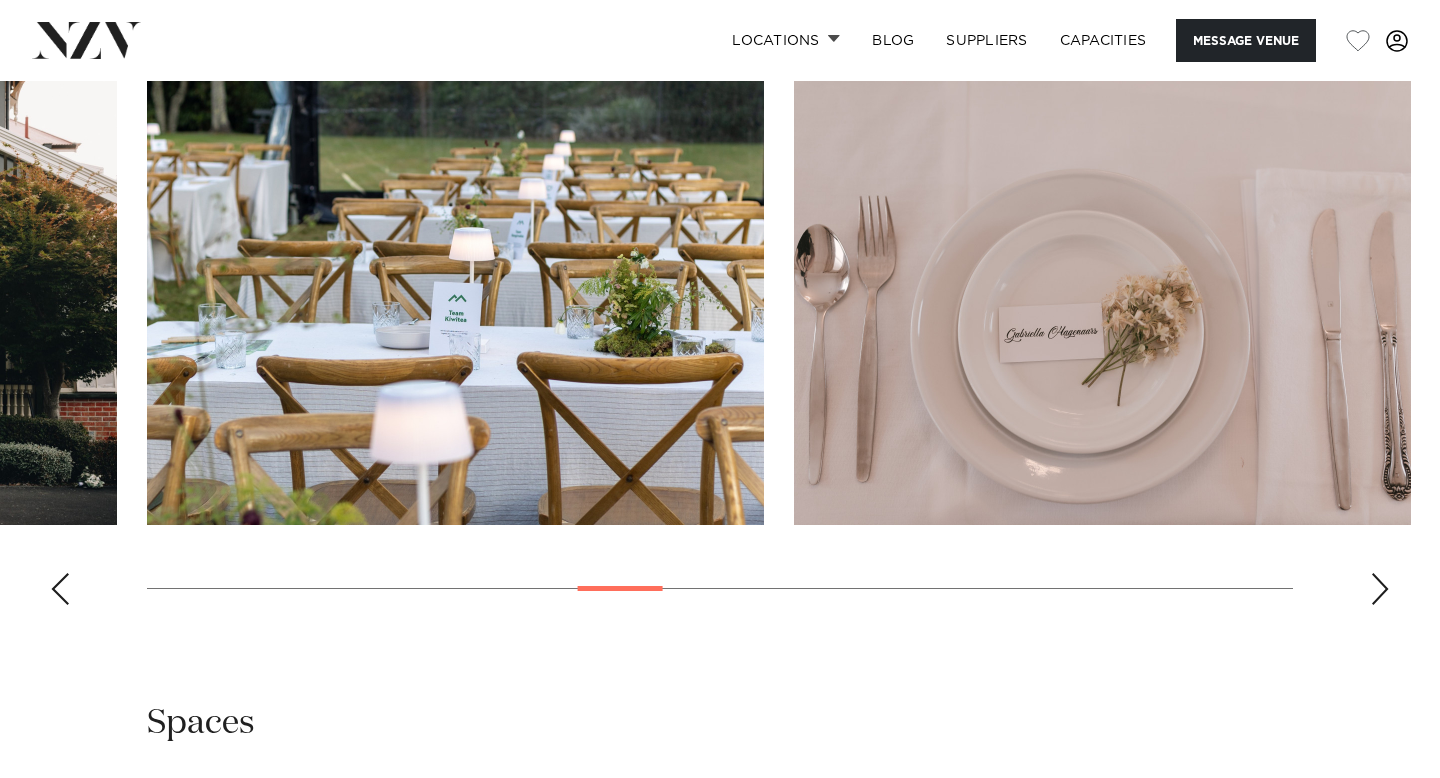 click at bounding box center [1380, 589] 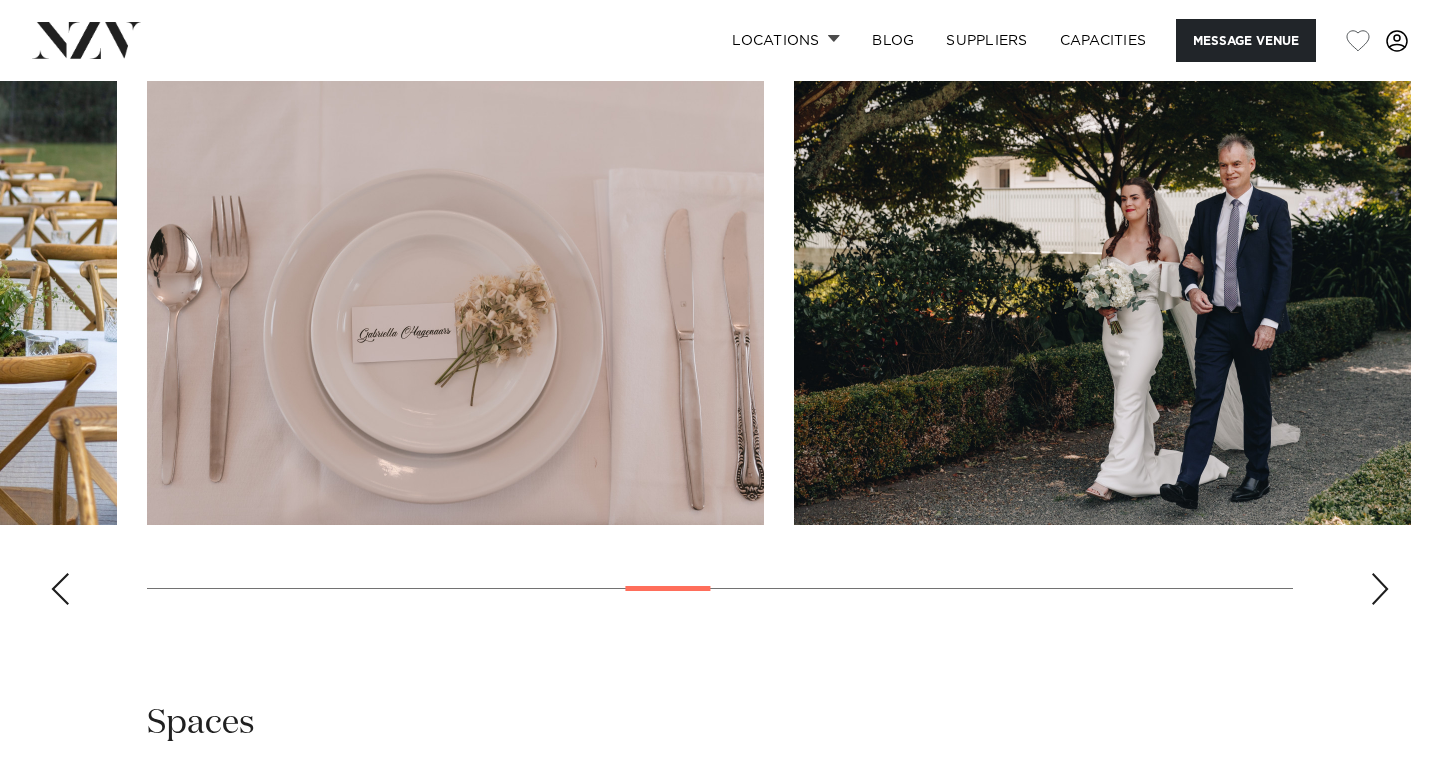 click at bounding box center (1380, 589) 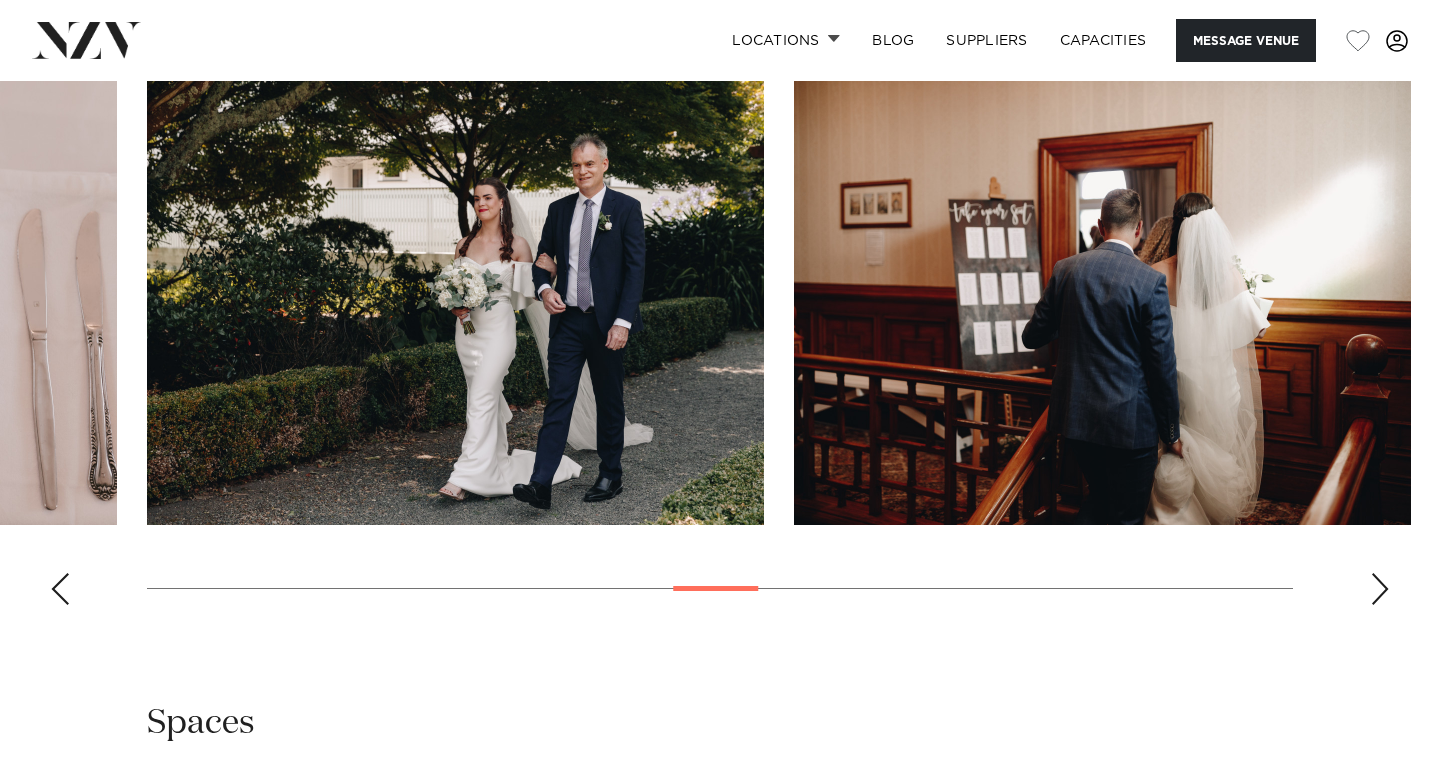 click at bounding box center (1380, 589) 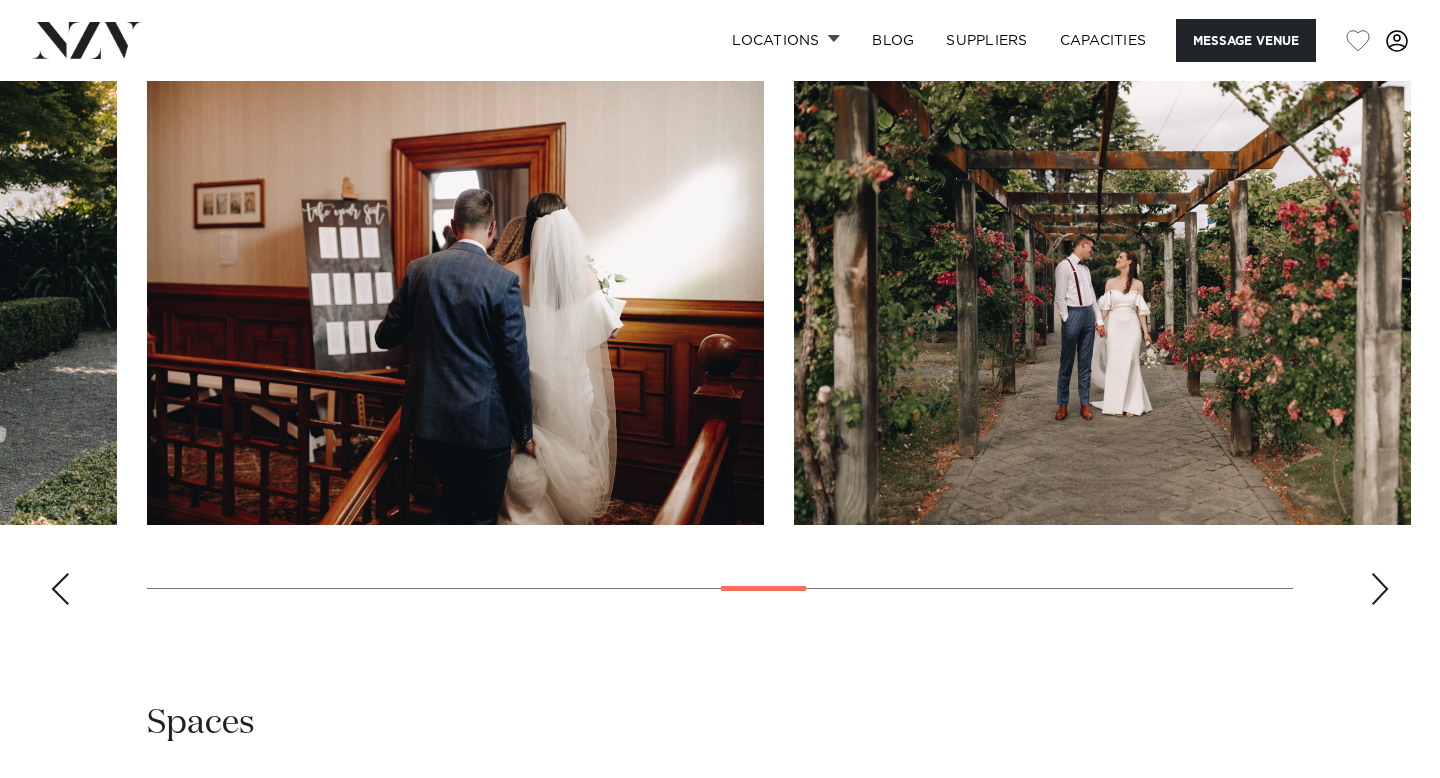 click at bounding box center (1380, 589) 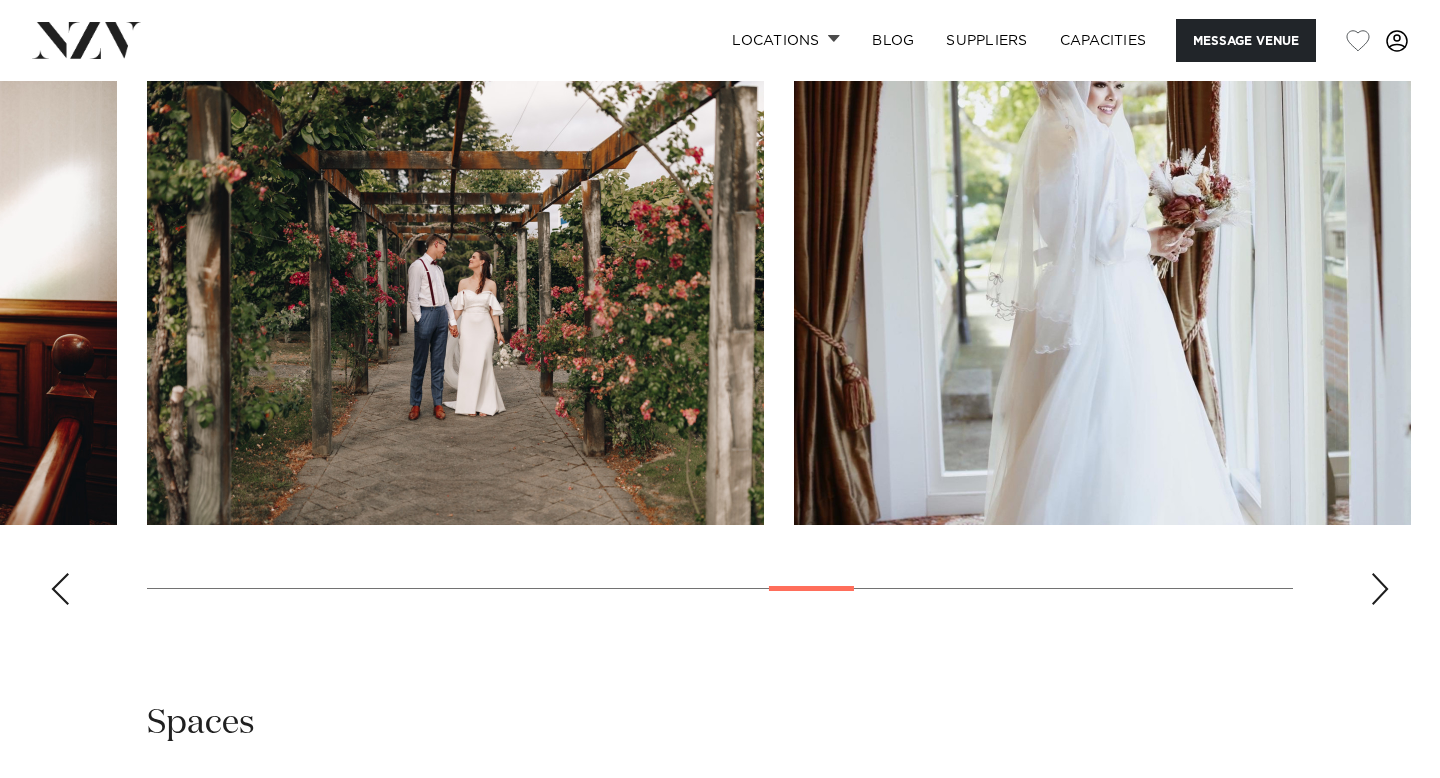 click at bounding box center [1380, 589] 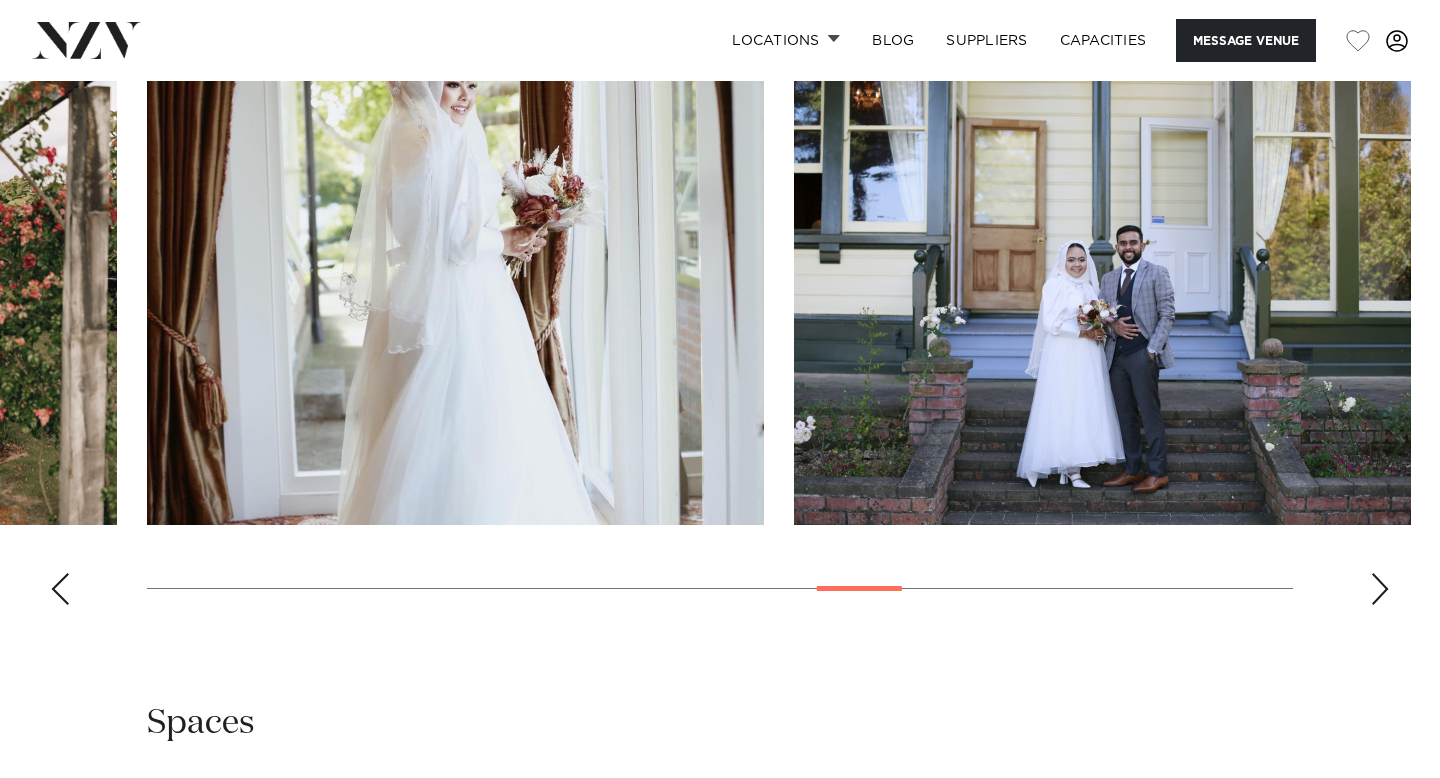 click at bounding box center [1380, 589] 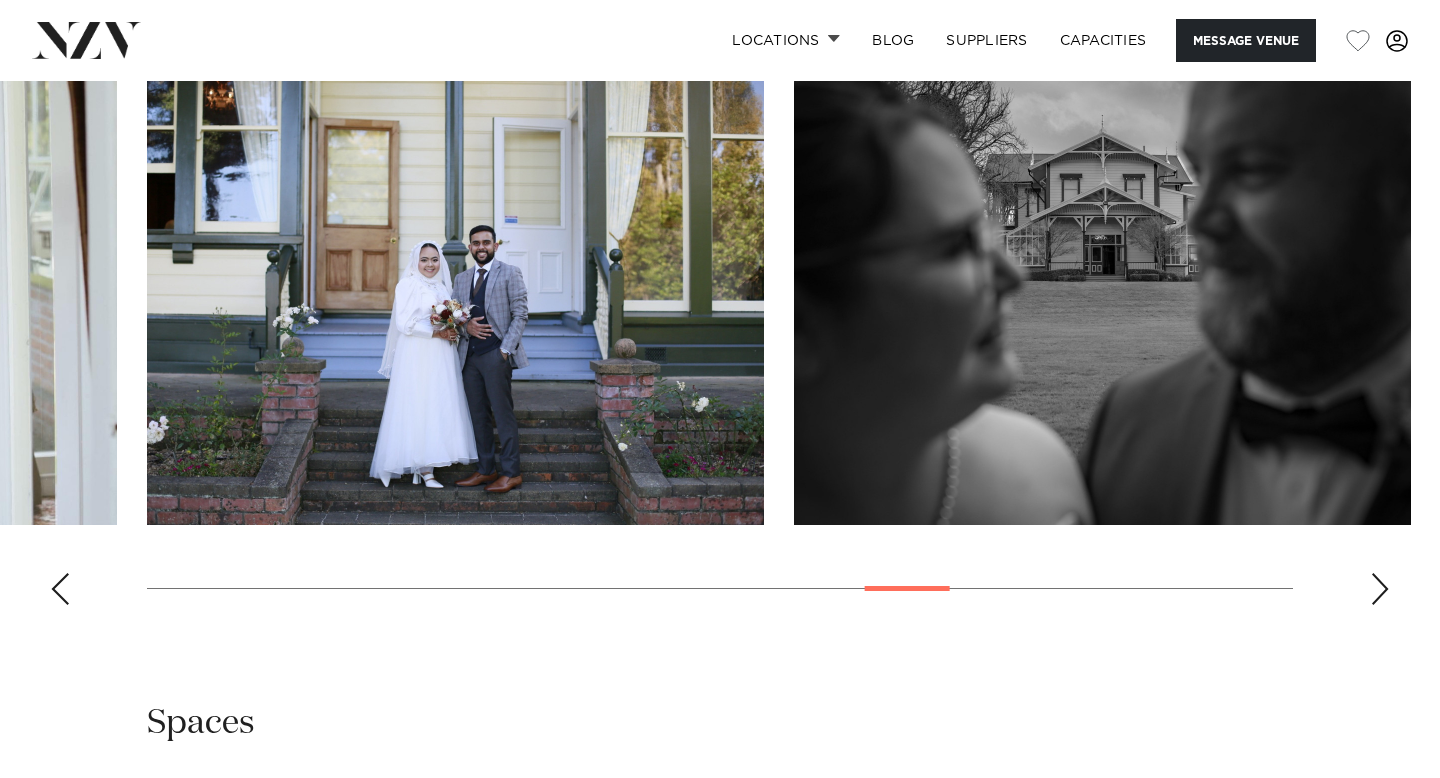 click at bounding box center (1380, 589) 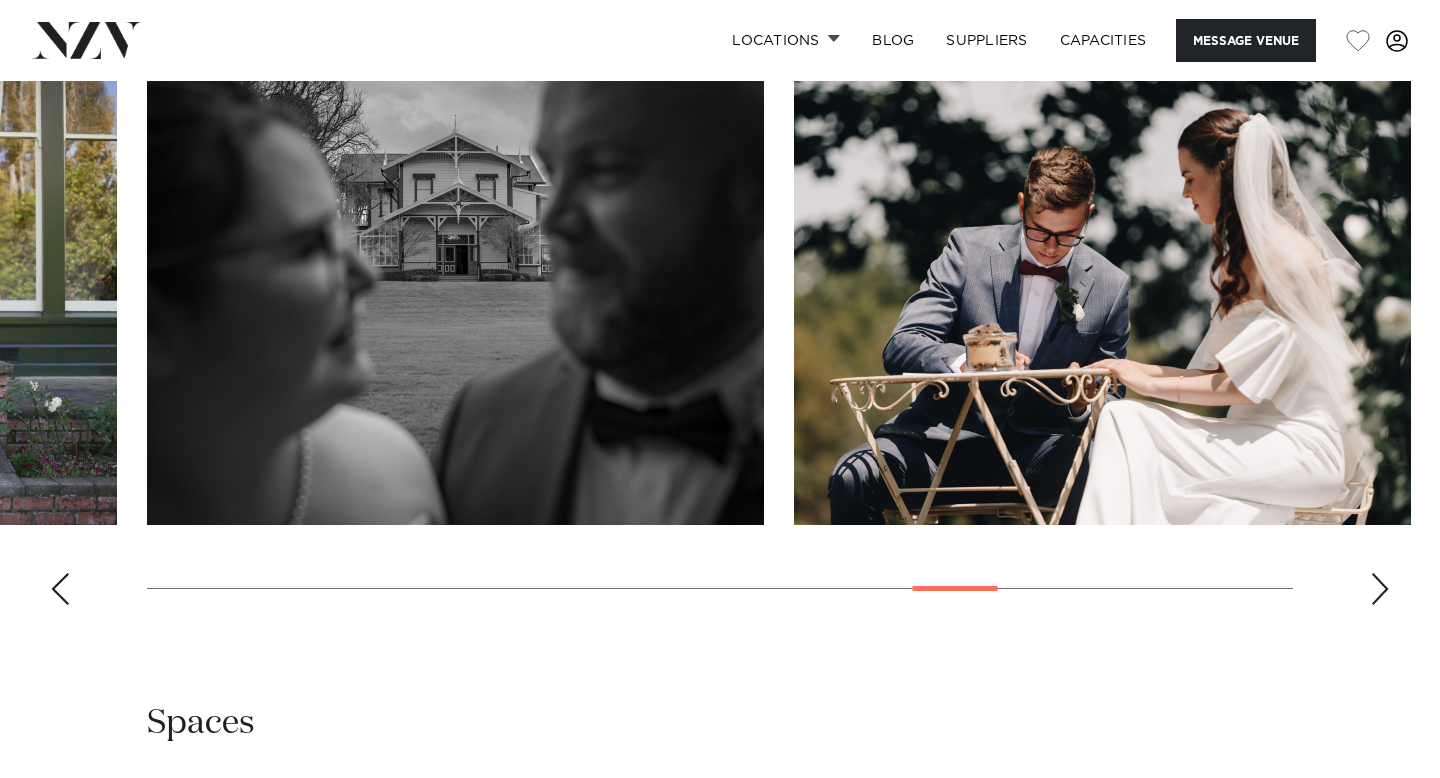 click at bounding box center [1380, 589] 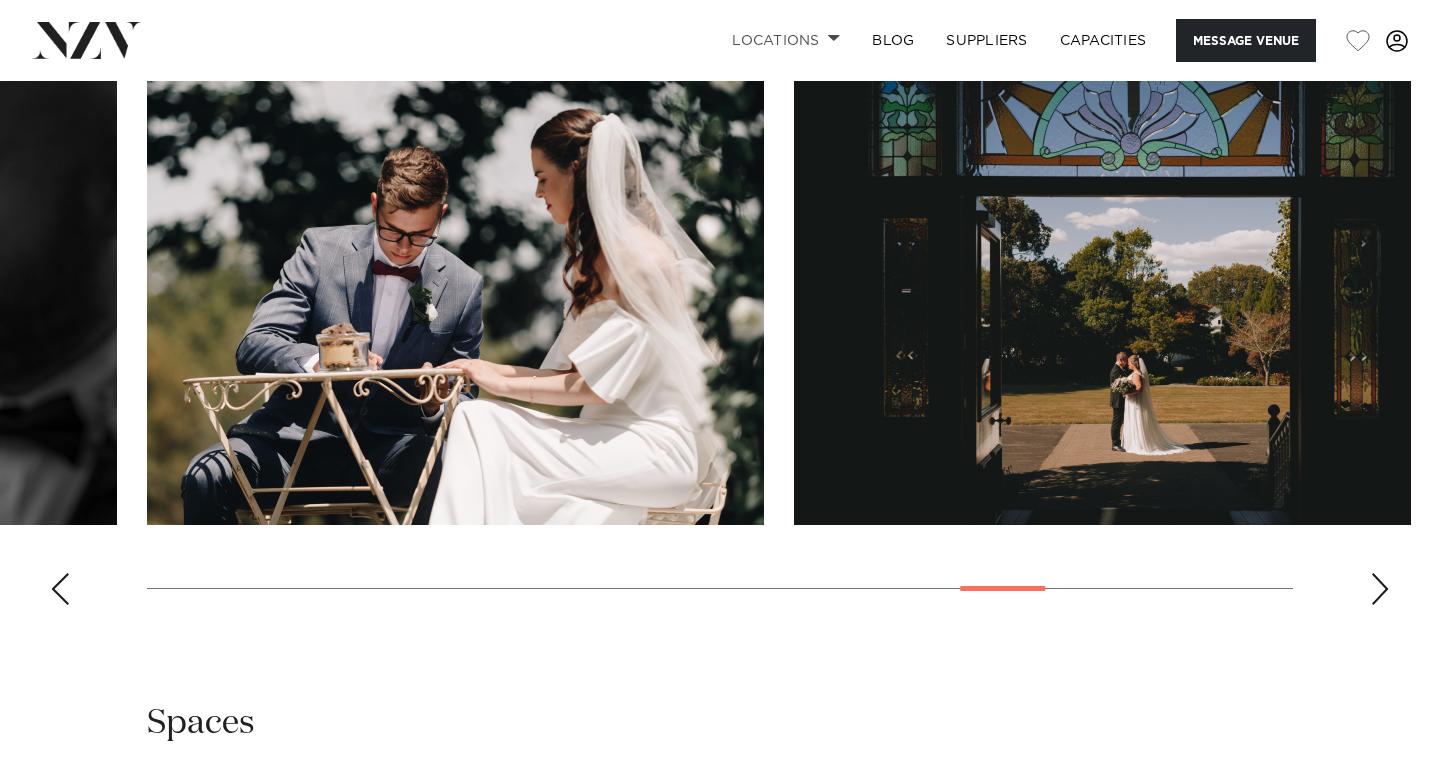 click on "Locations" at bounding box center (786, 40) 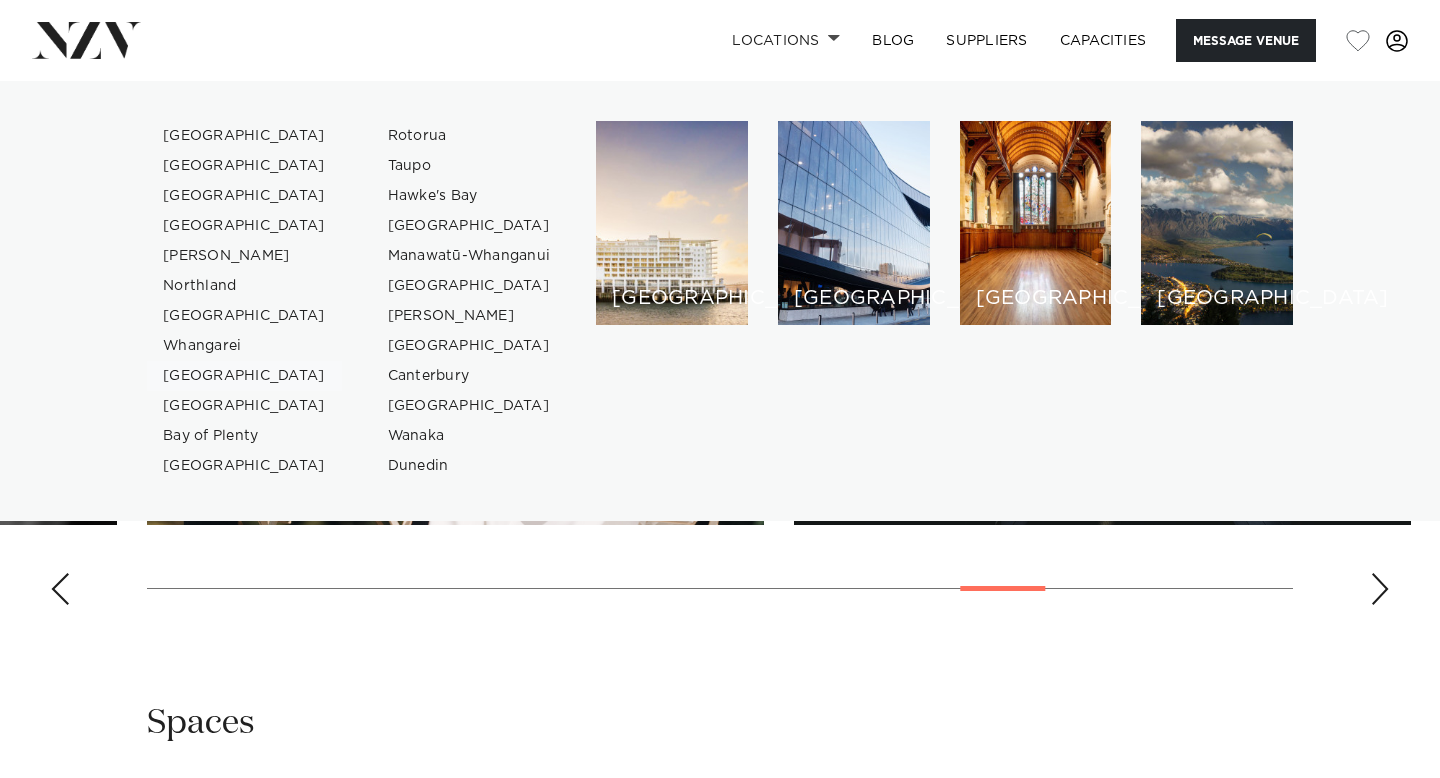 click on "[GEOGRAPHIC_DATA]" at bounding box center (244, 376) 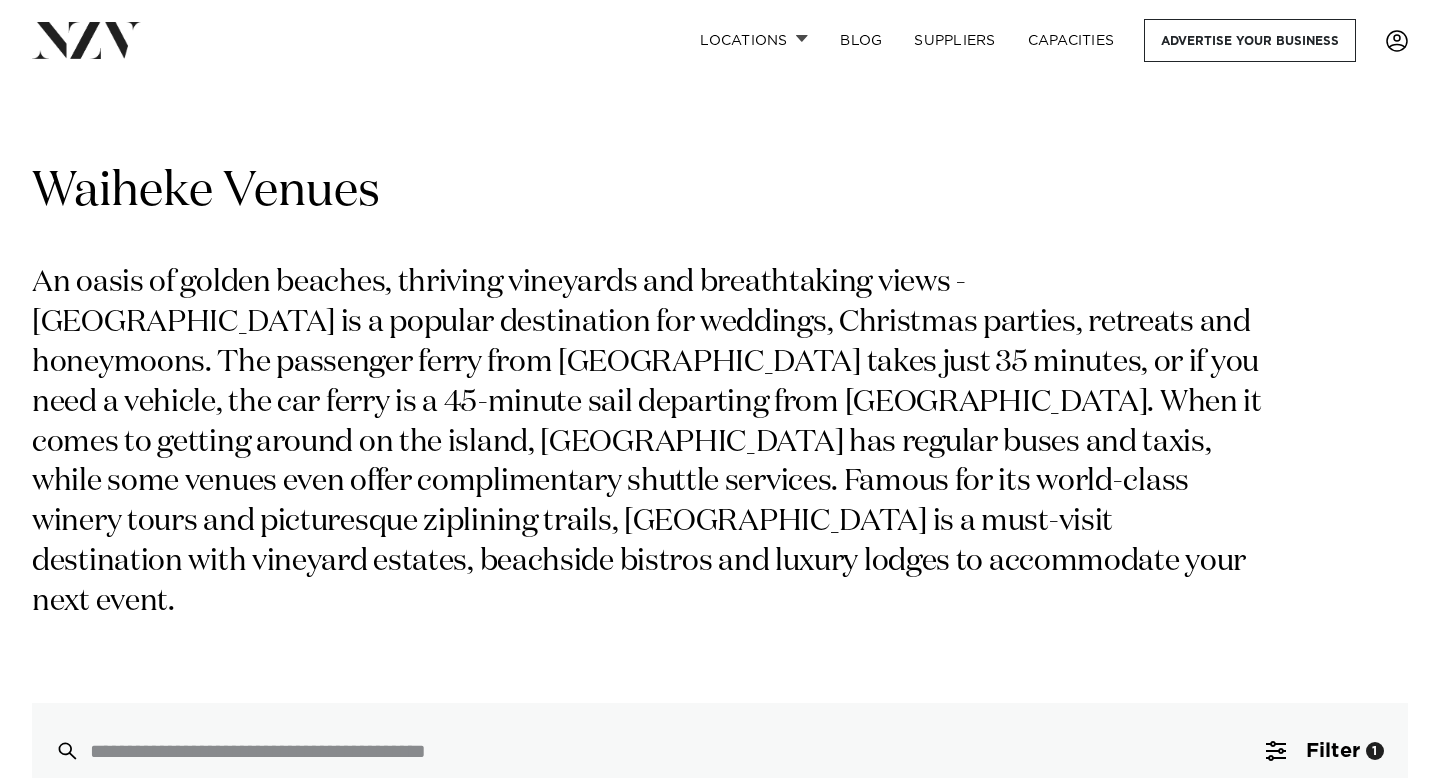 scroll, scrollTop: 0, scrollLeft: 0, axis: both 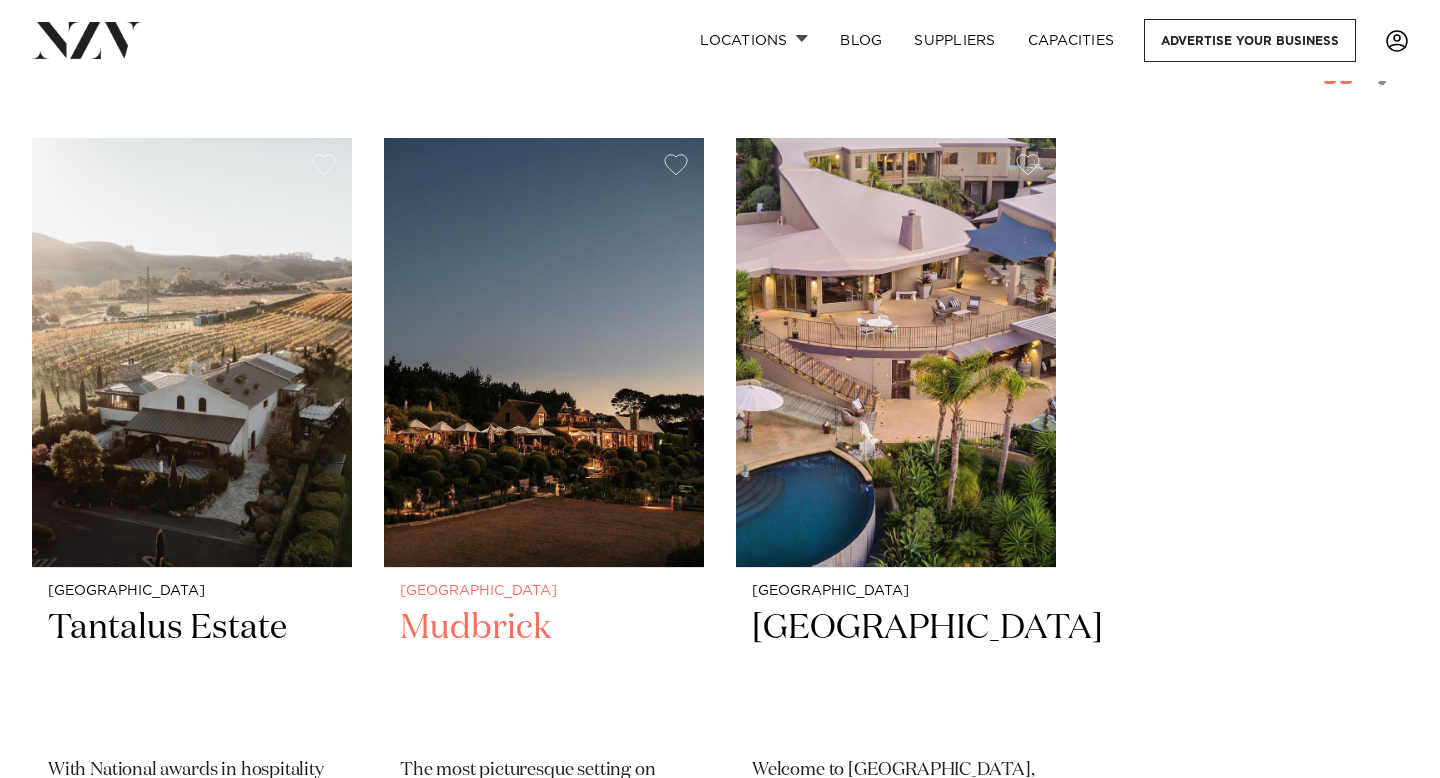 click at bounding box center (544, 352) 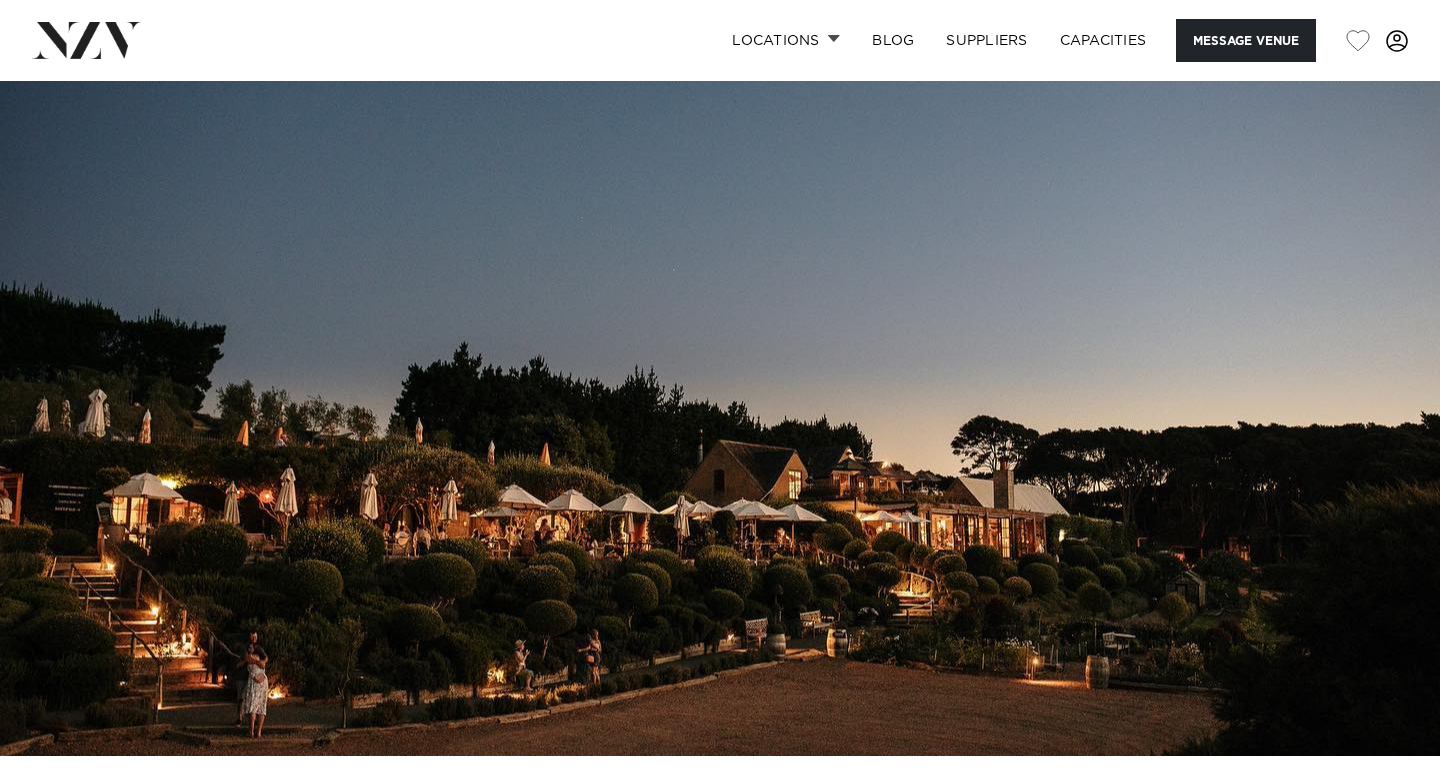 scroll, scrollTop: 0, scrollLeft: 0, axis: both 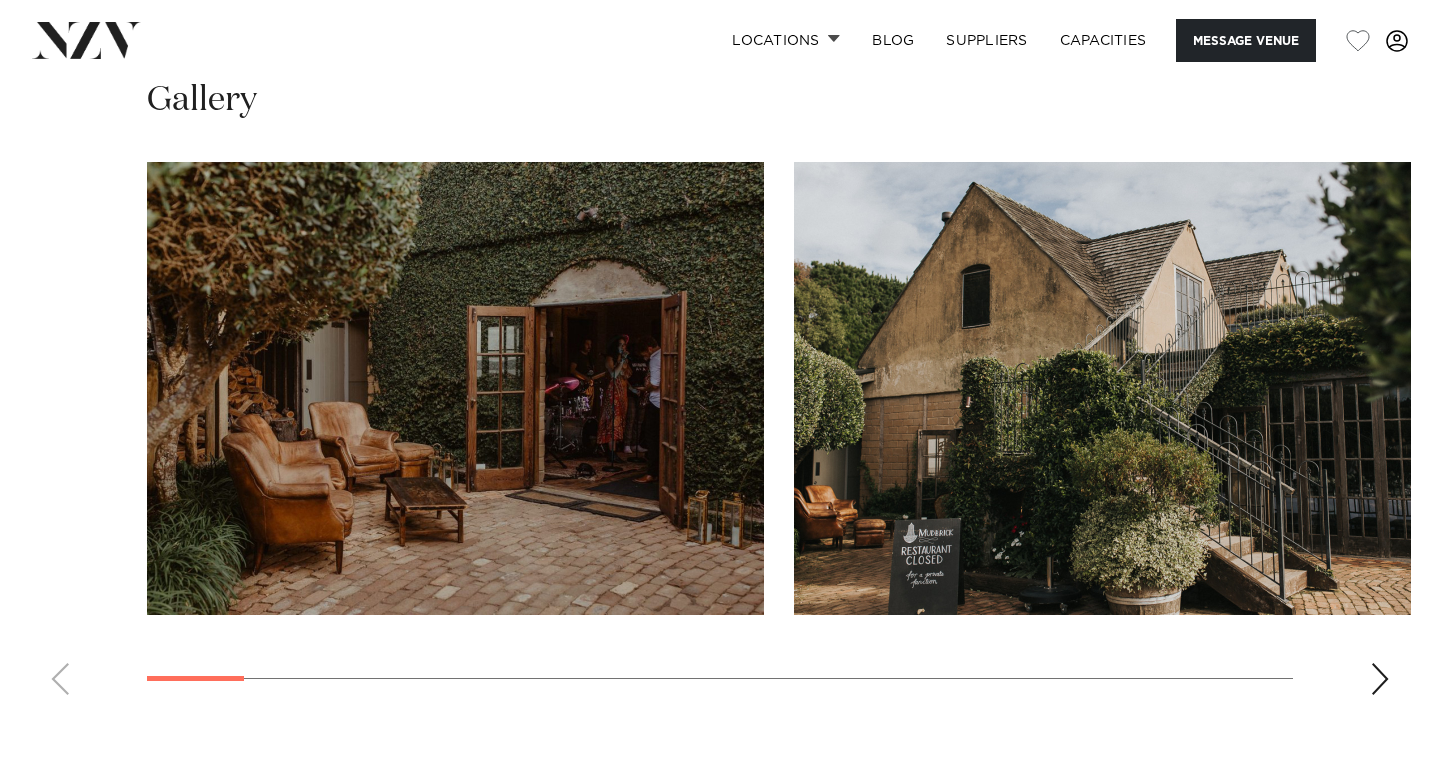 click at bounding box center [1380, 679] 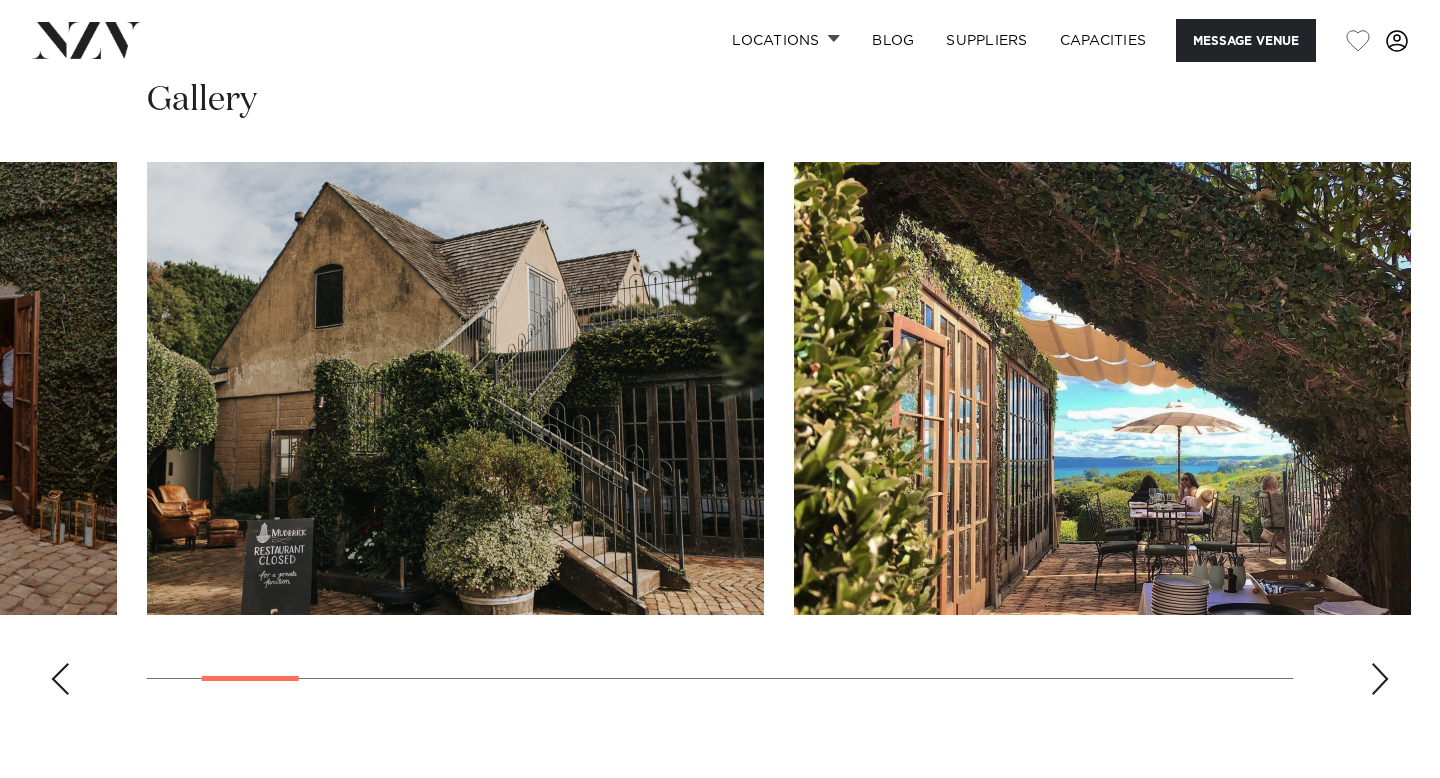 click at bounding box center [1380, 679] 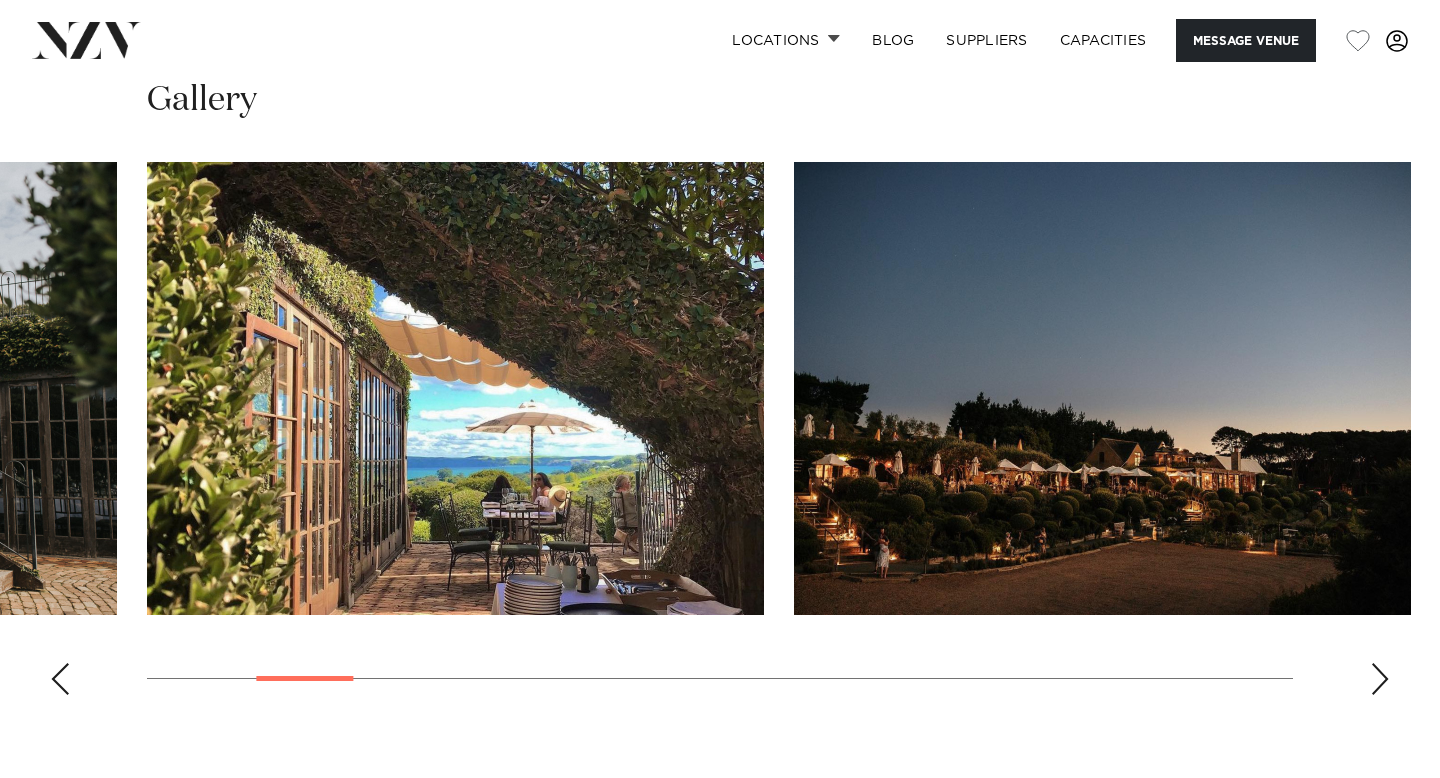 click at bounding box center (1380, 679) 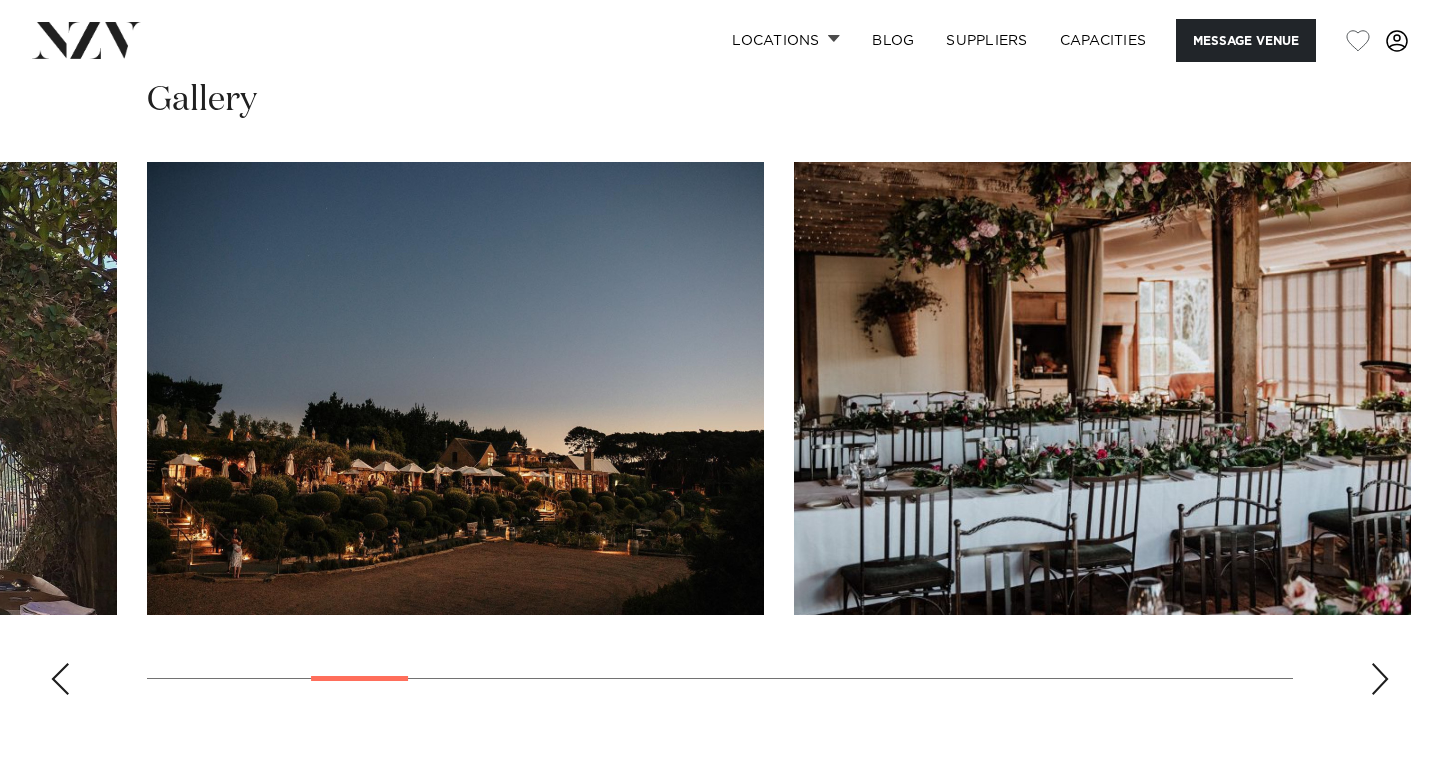 click at bounding box center (1380, 679) 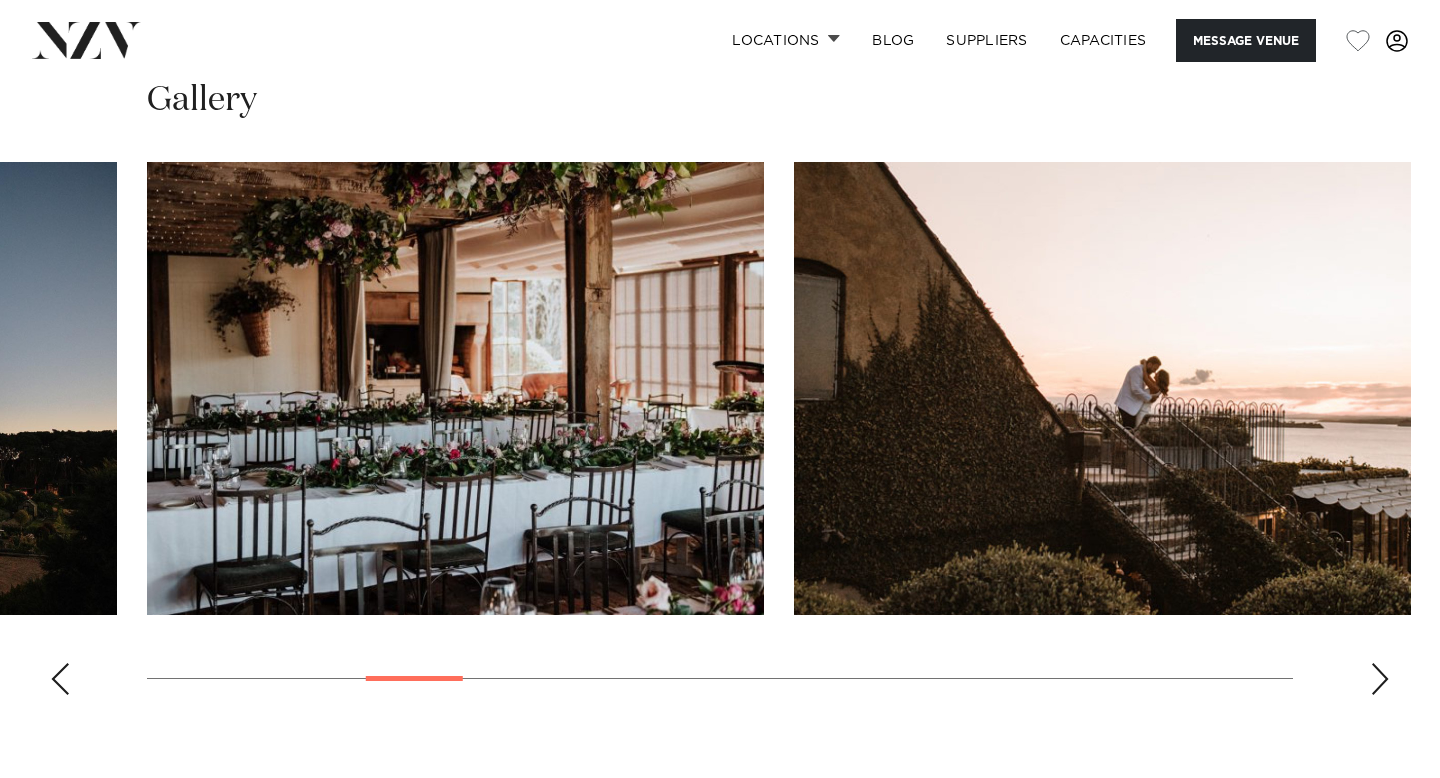 click at bounding box center [1380, 679] 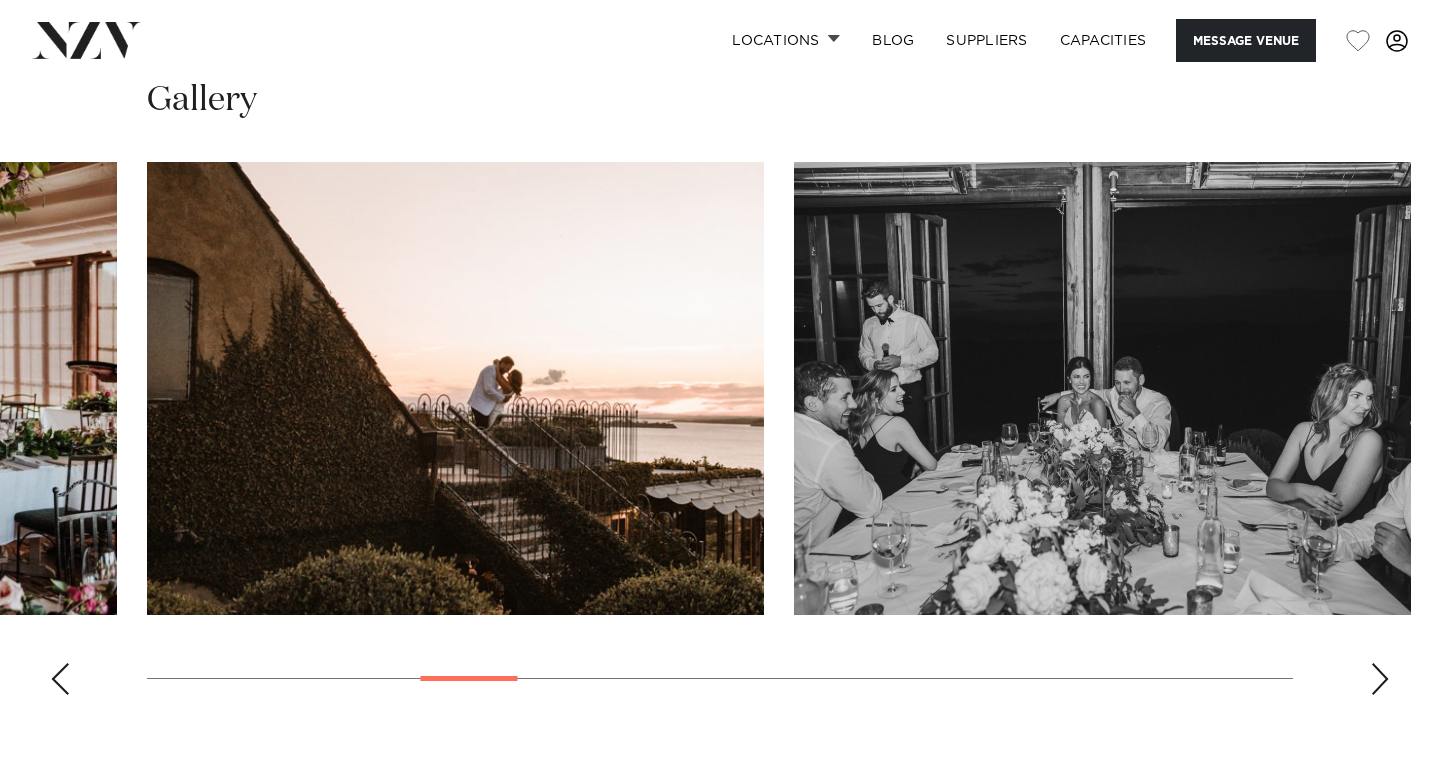 click at bounding box center (1380, 679) 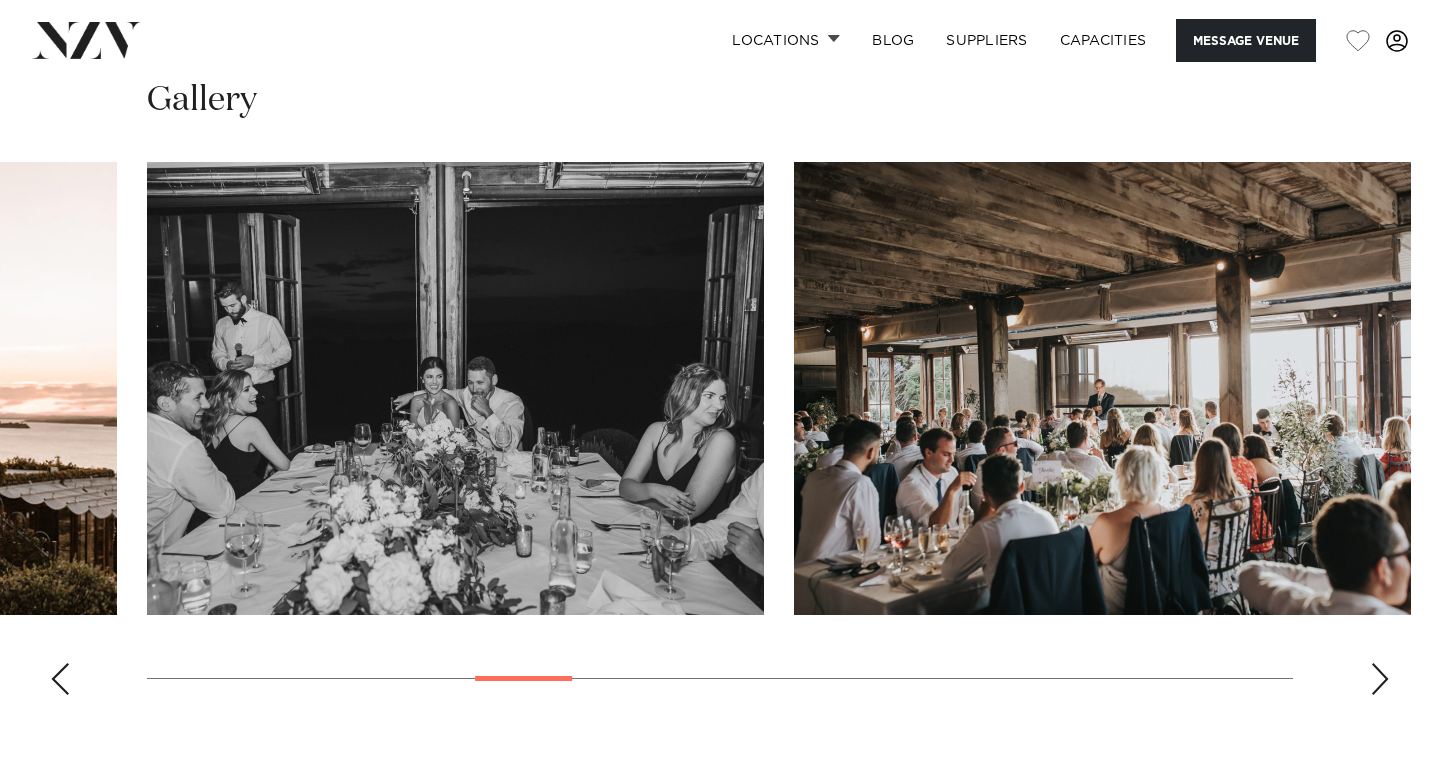 click at bounding box center (455, 388) 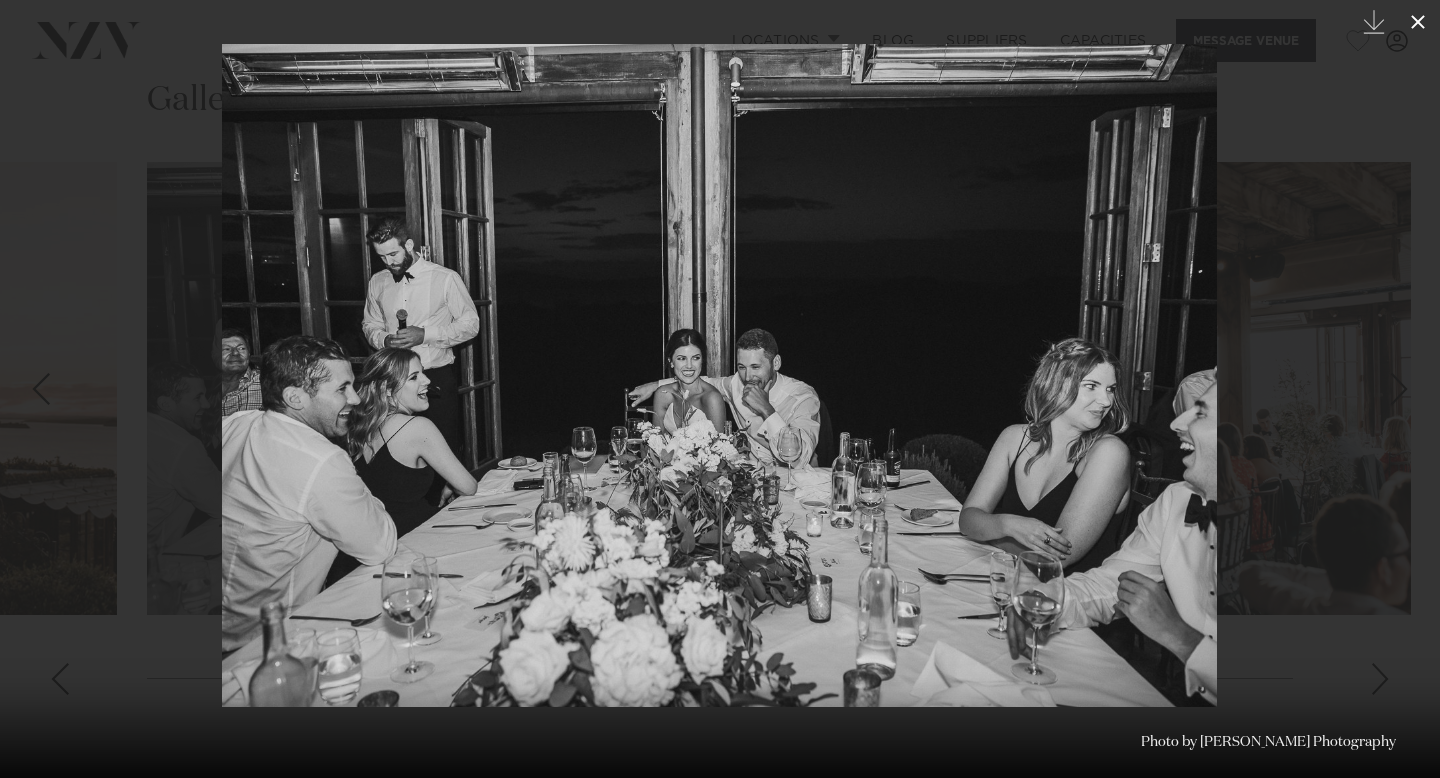 click 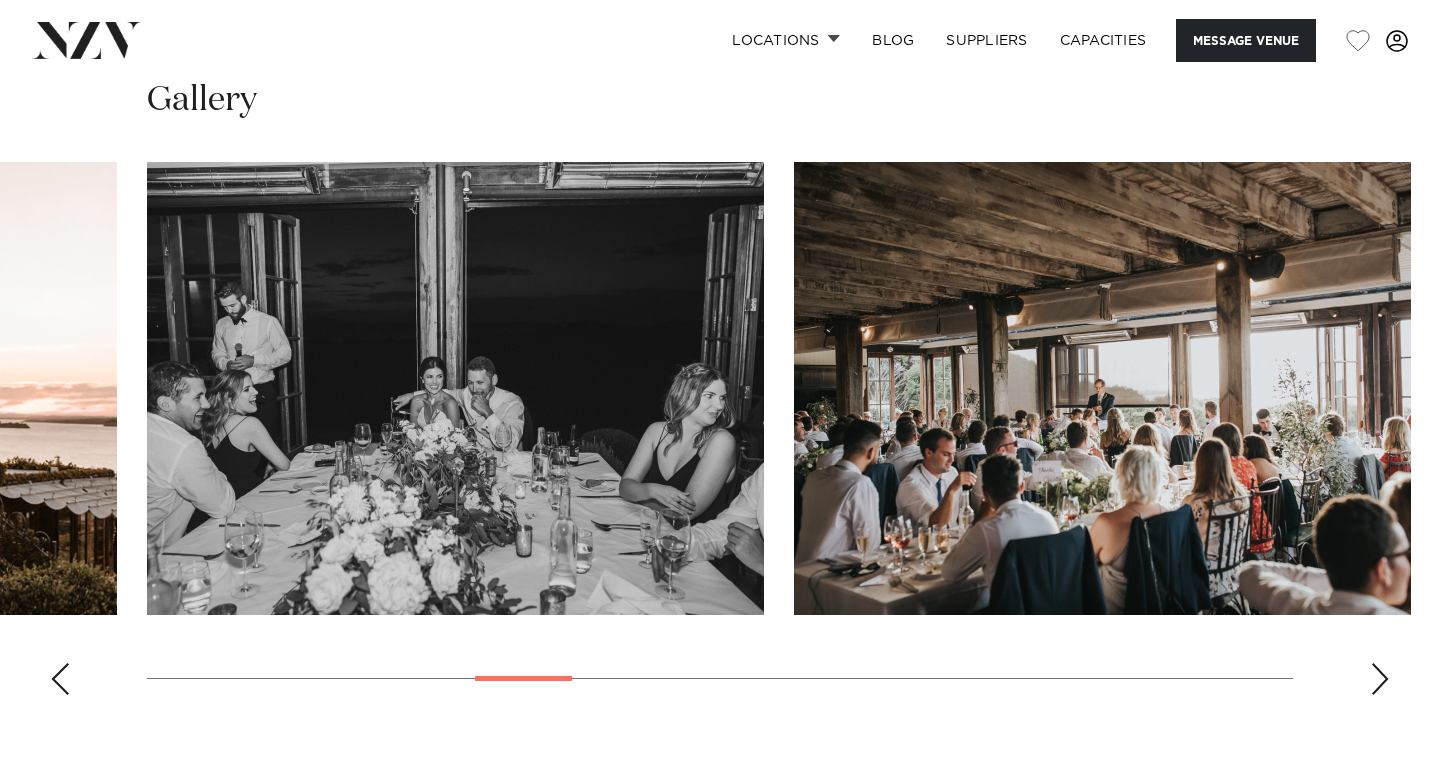 click at bounding box center (1380, 679) 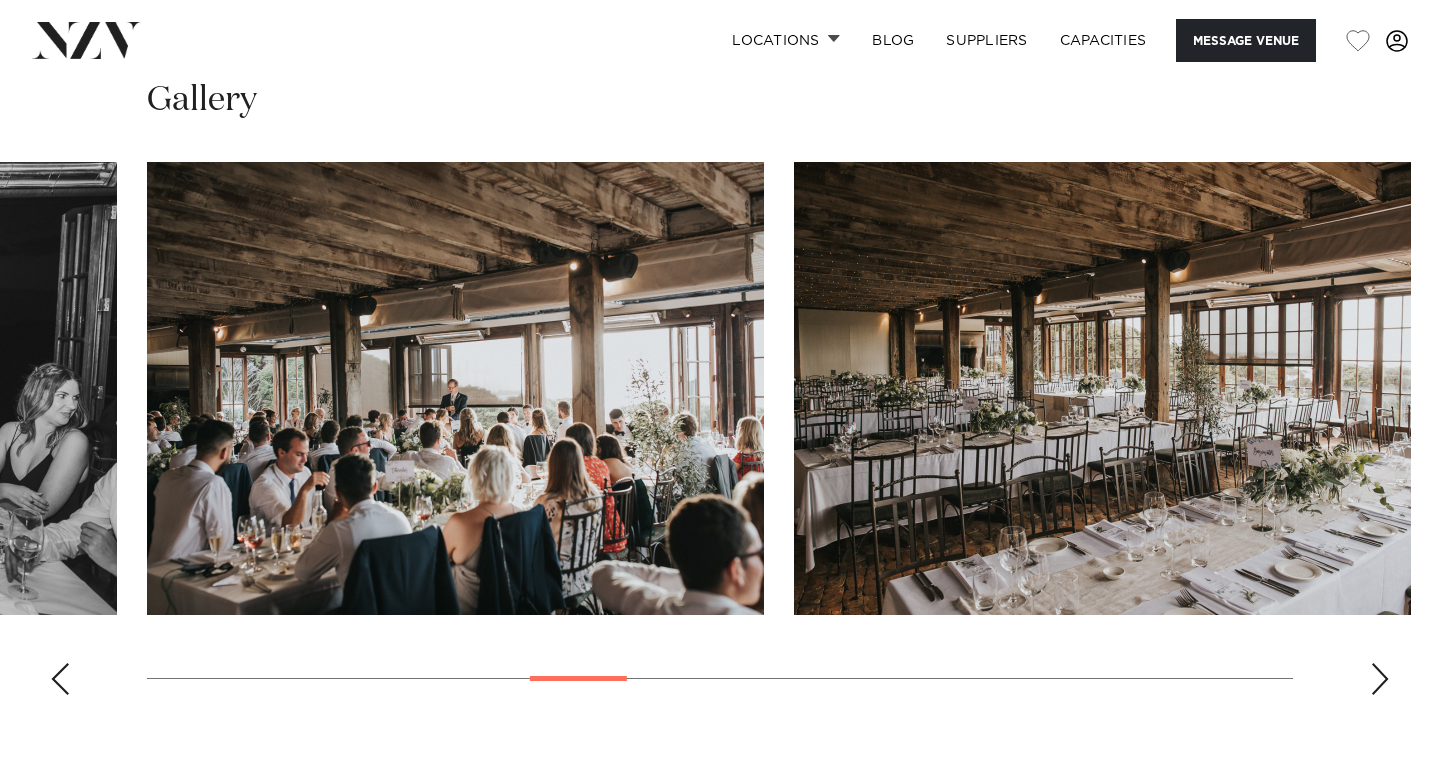 click at bounding box center [1380, 679] 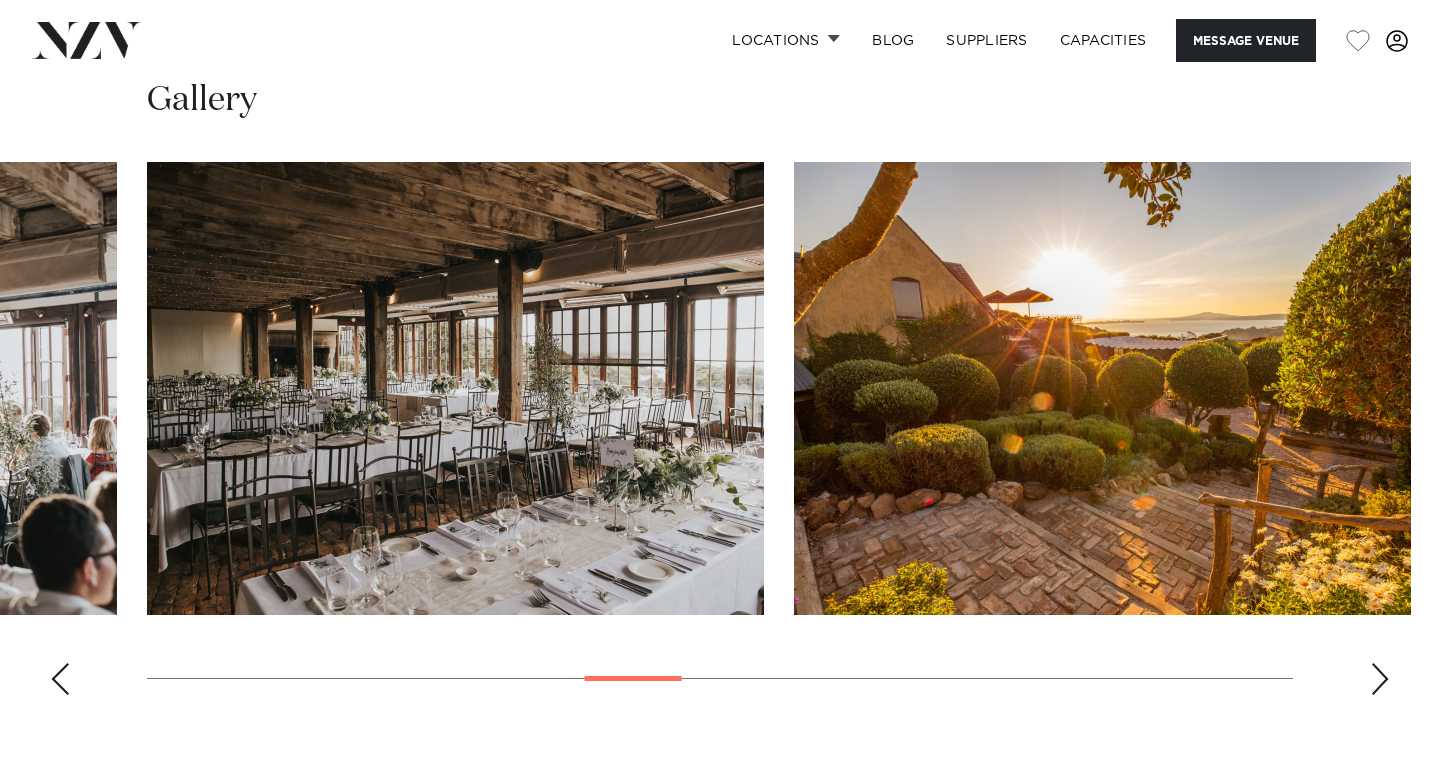 click at bounding box center [1380, 679] 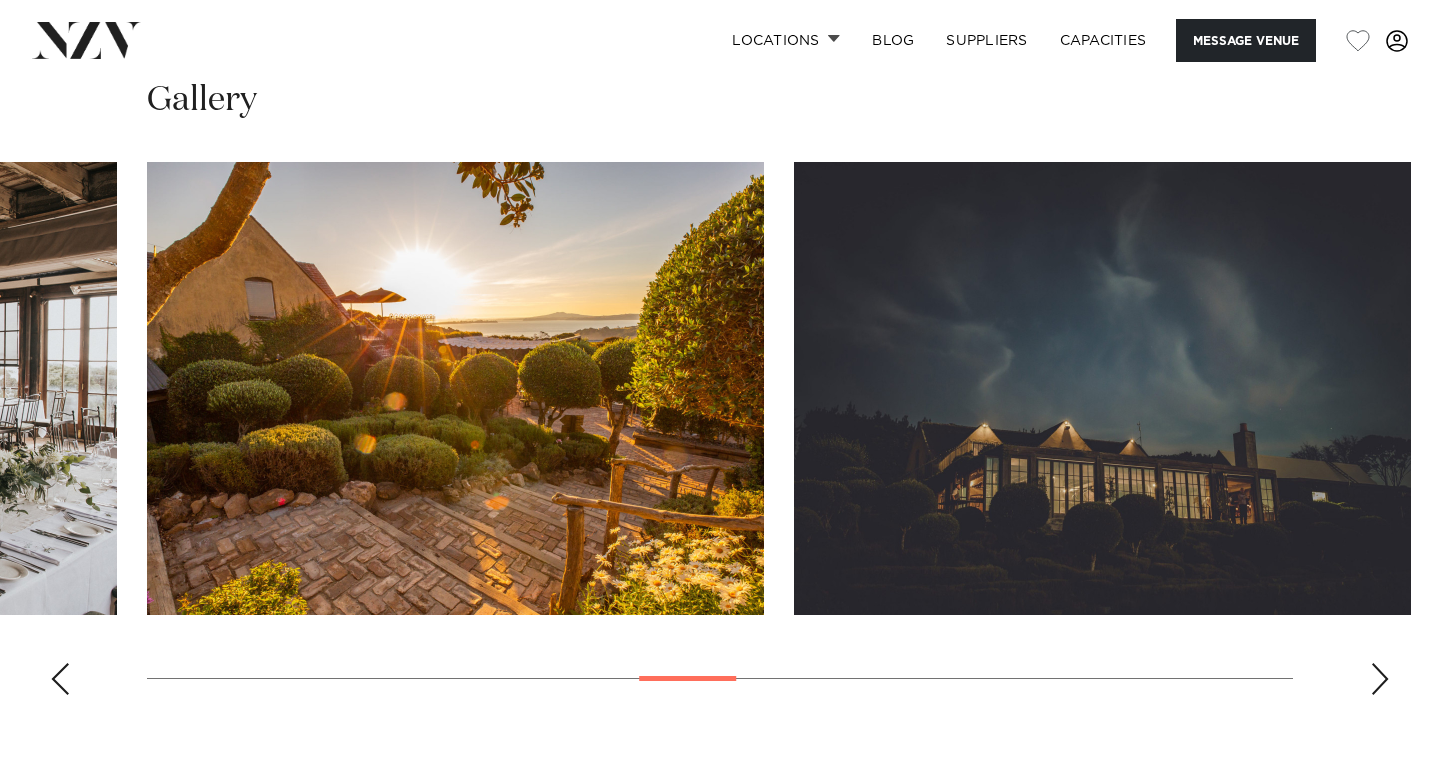 click at bounding box center [1380, 679] 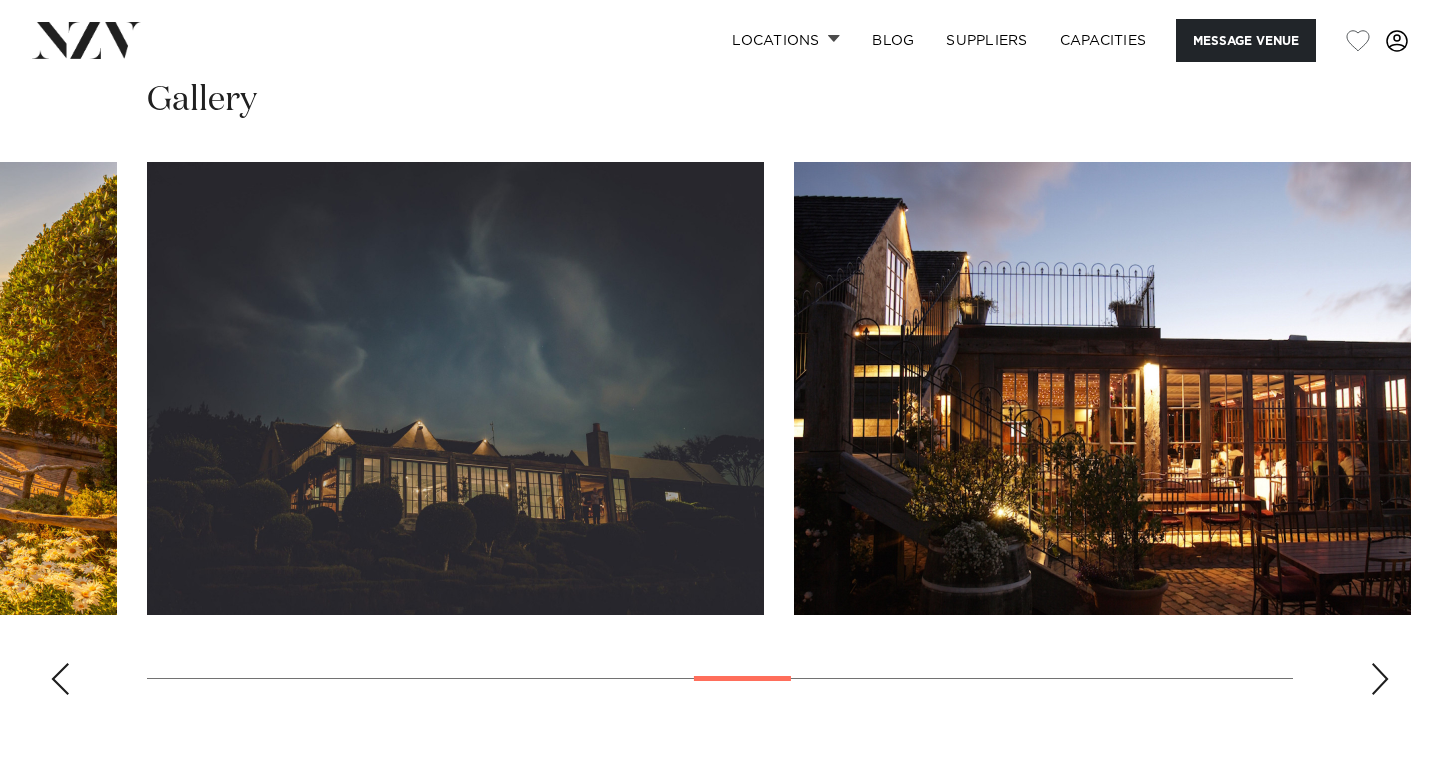 click at bounding box center (1380, 679) 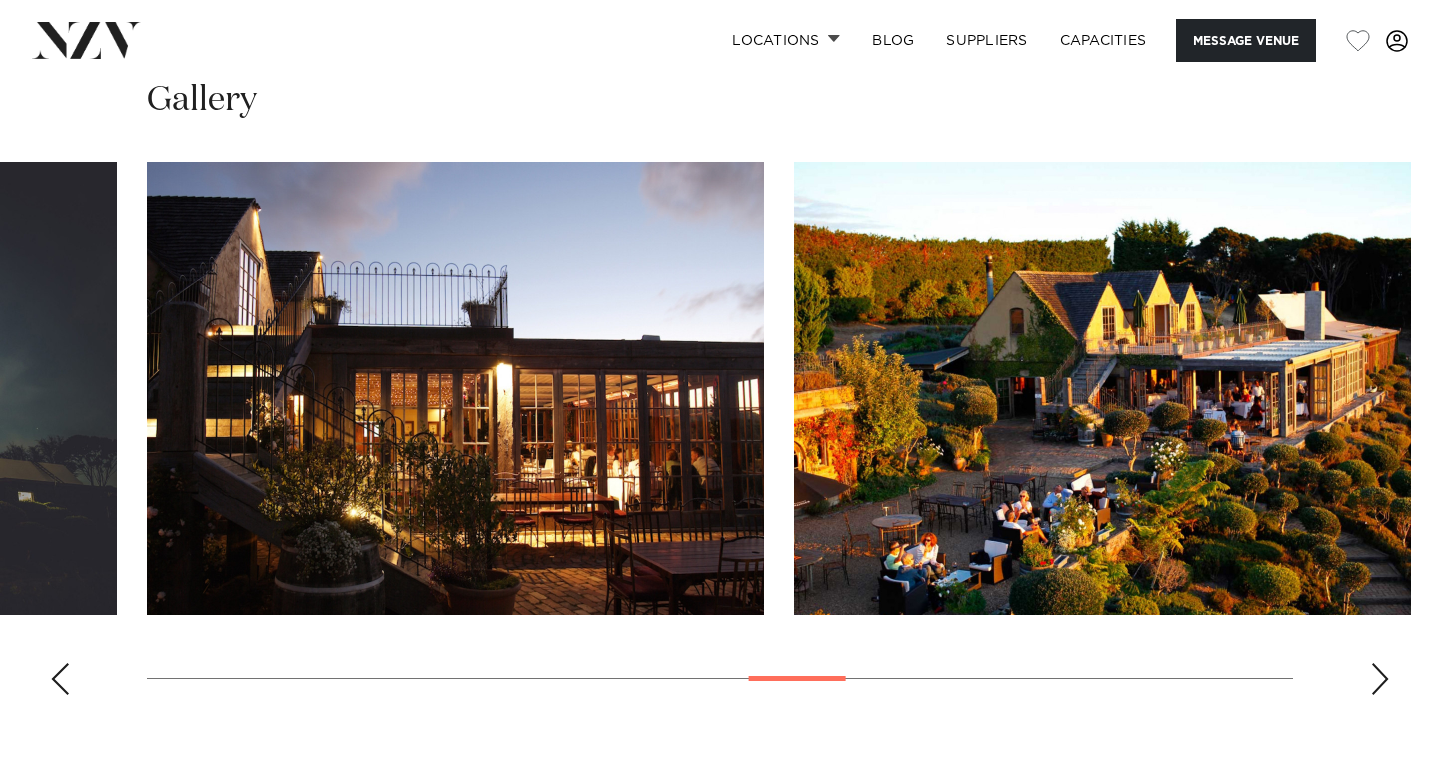 click at bounding box center (1380, 679) 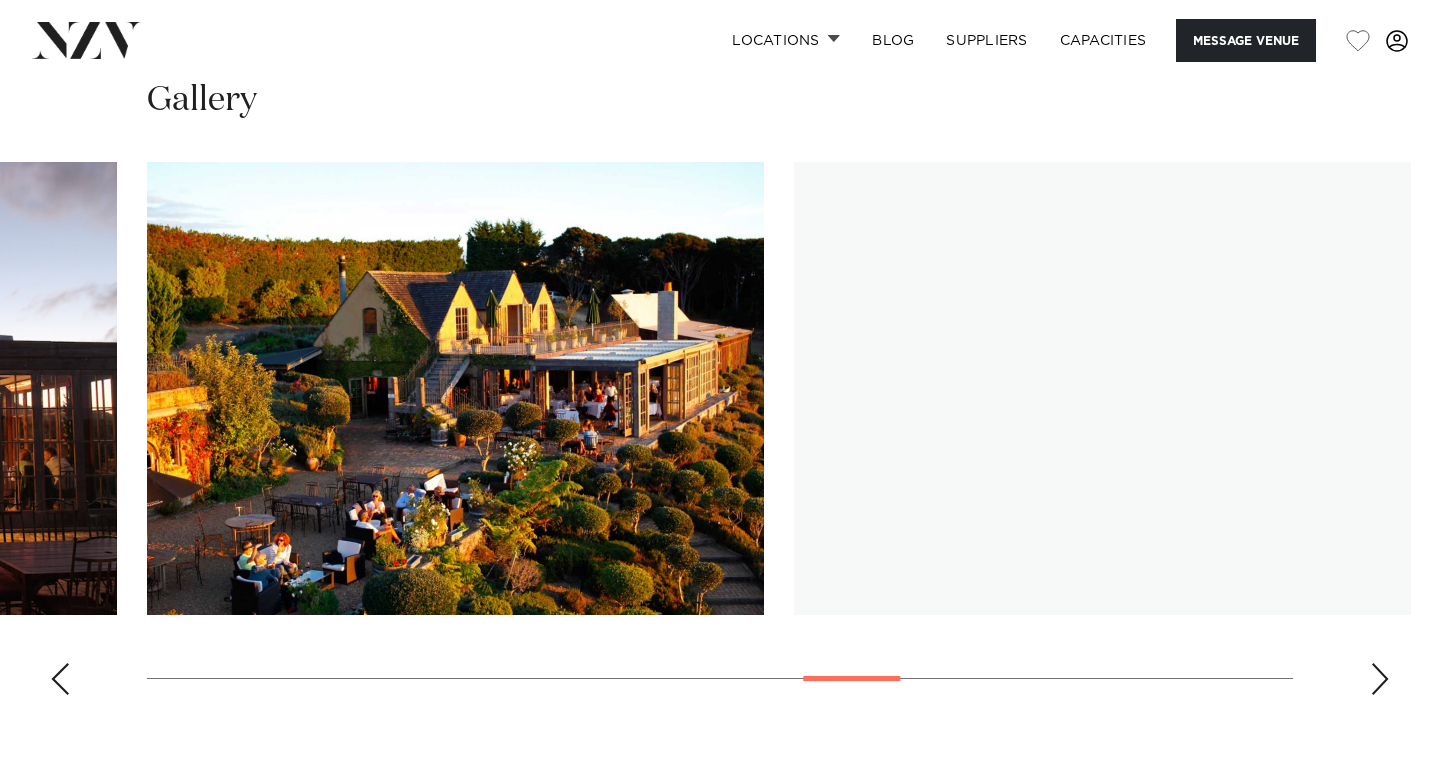 click at bounding box center [1380, 679] 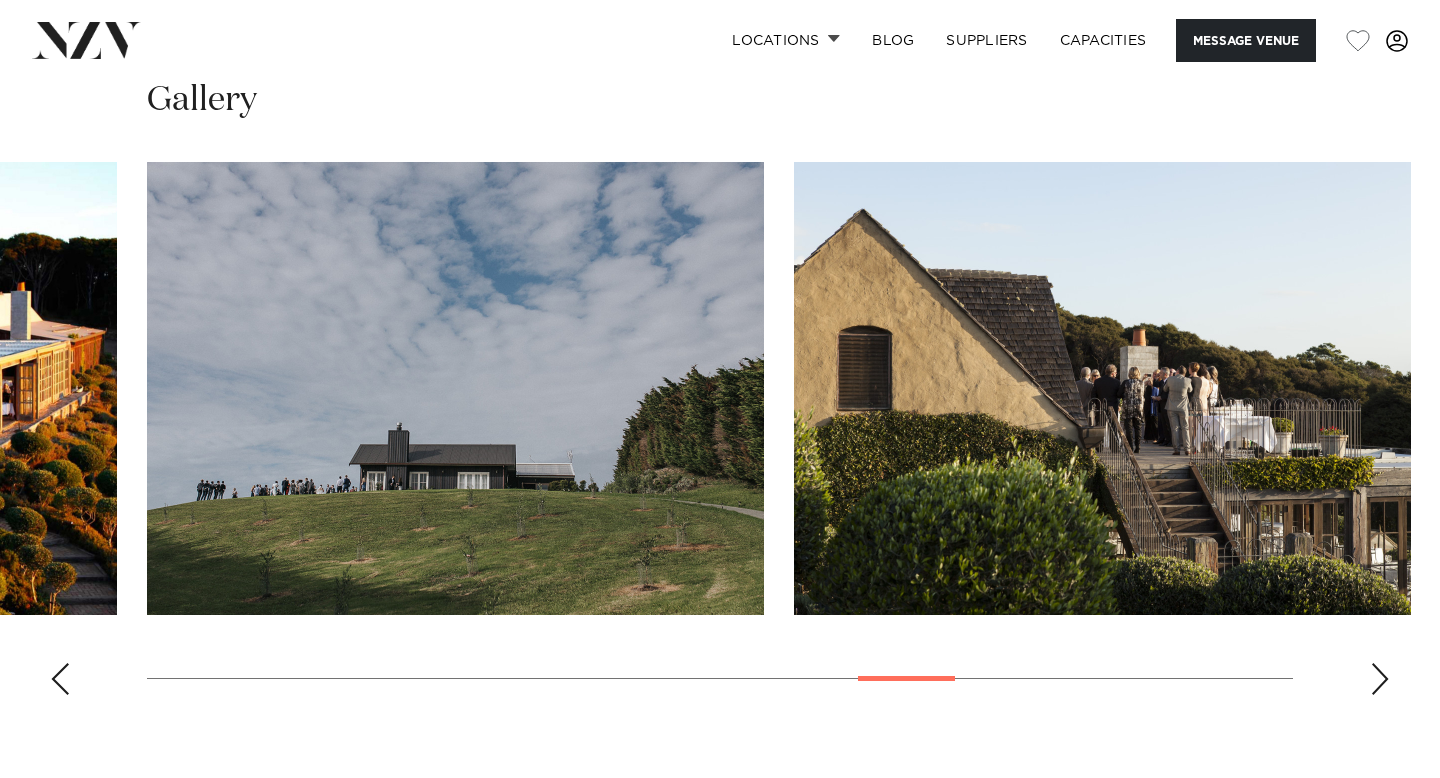 click at bounding box center [1380, 679] 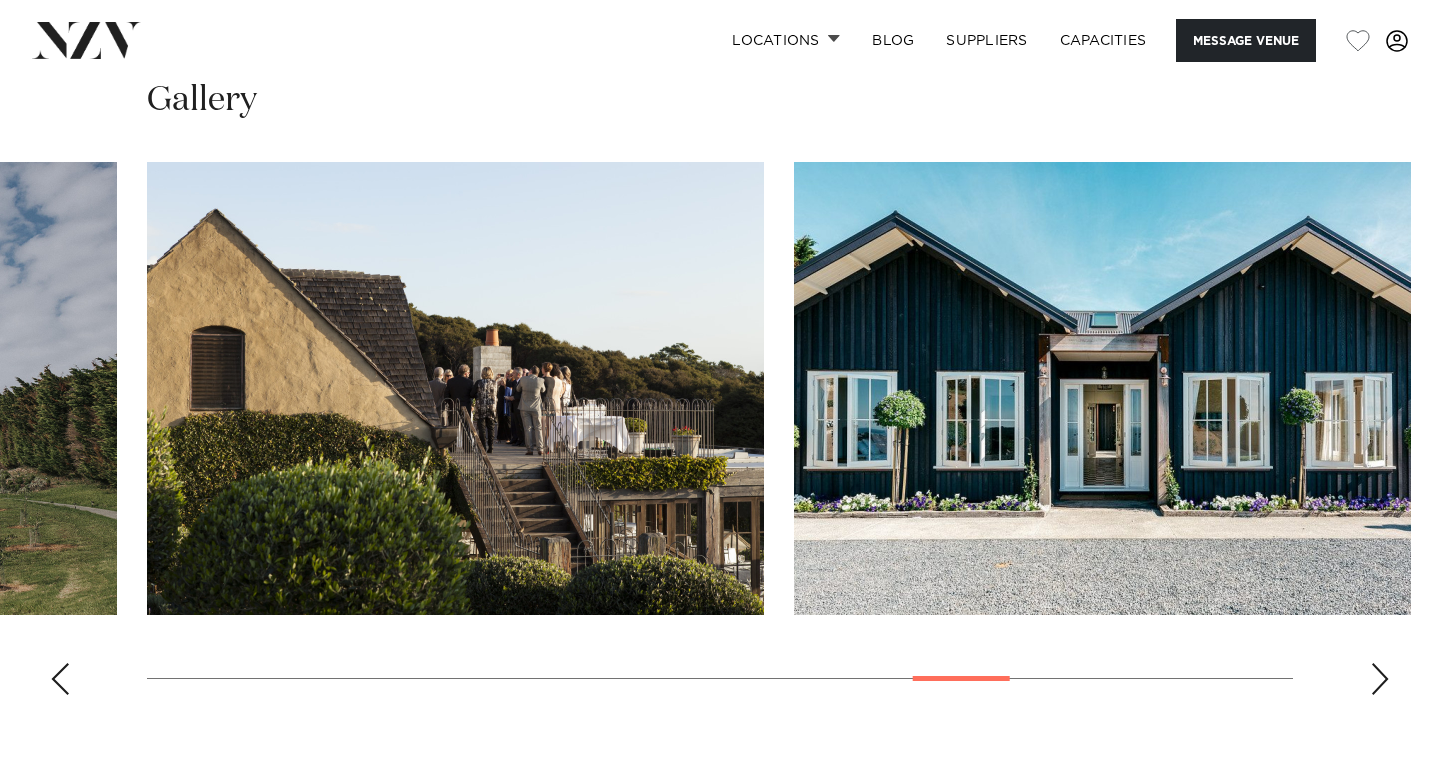 click at bounding box center (1380, 679) 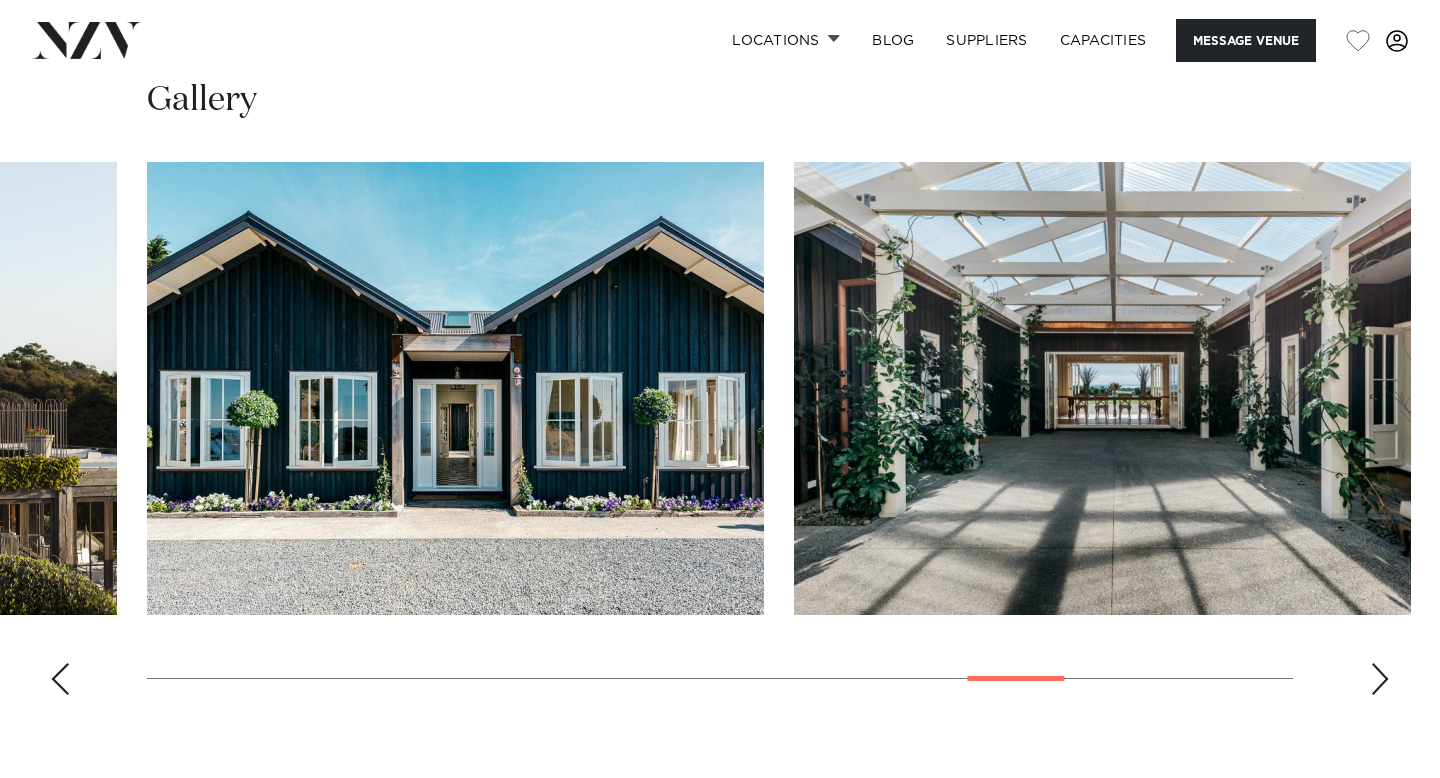click at bounding box center (1380, 679) 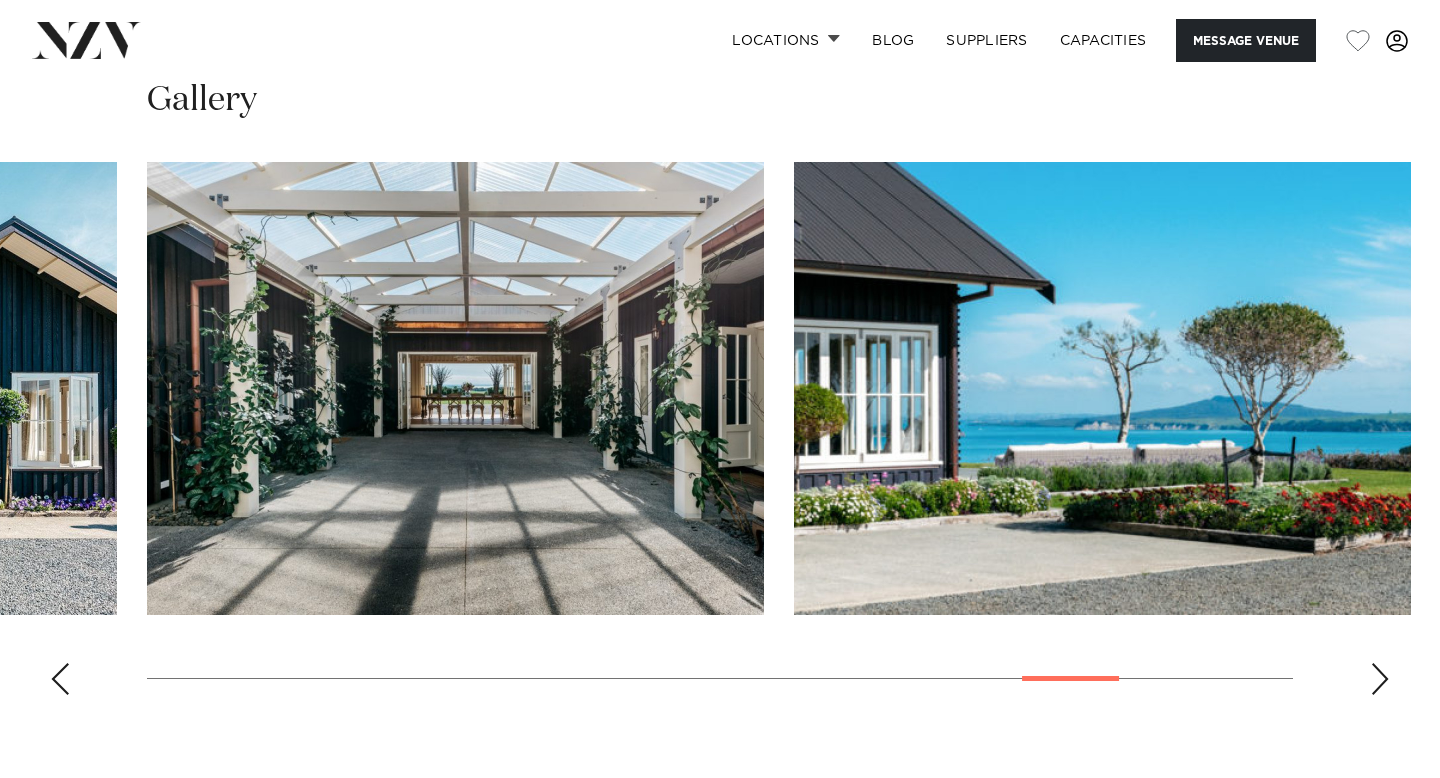 click at bounding box center [1380, 679] 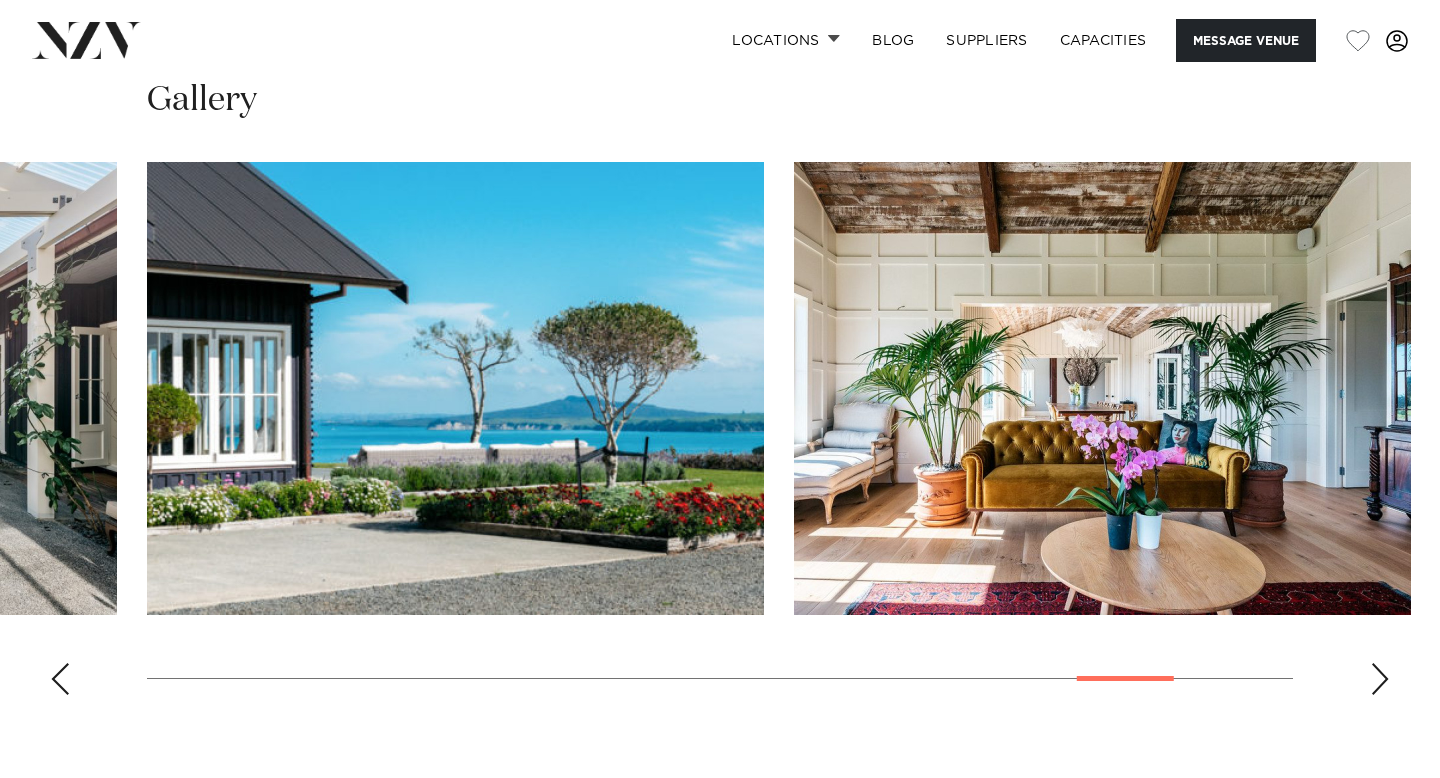 click at bounding box center [1380, 679] 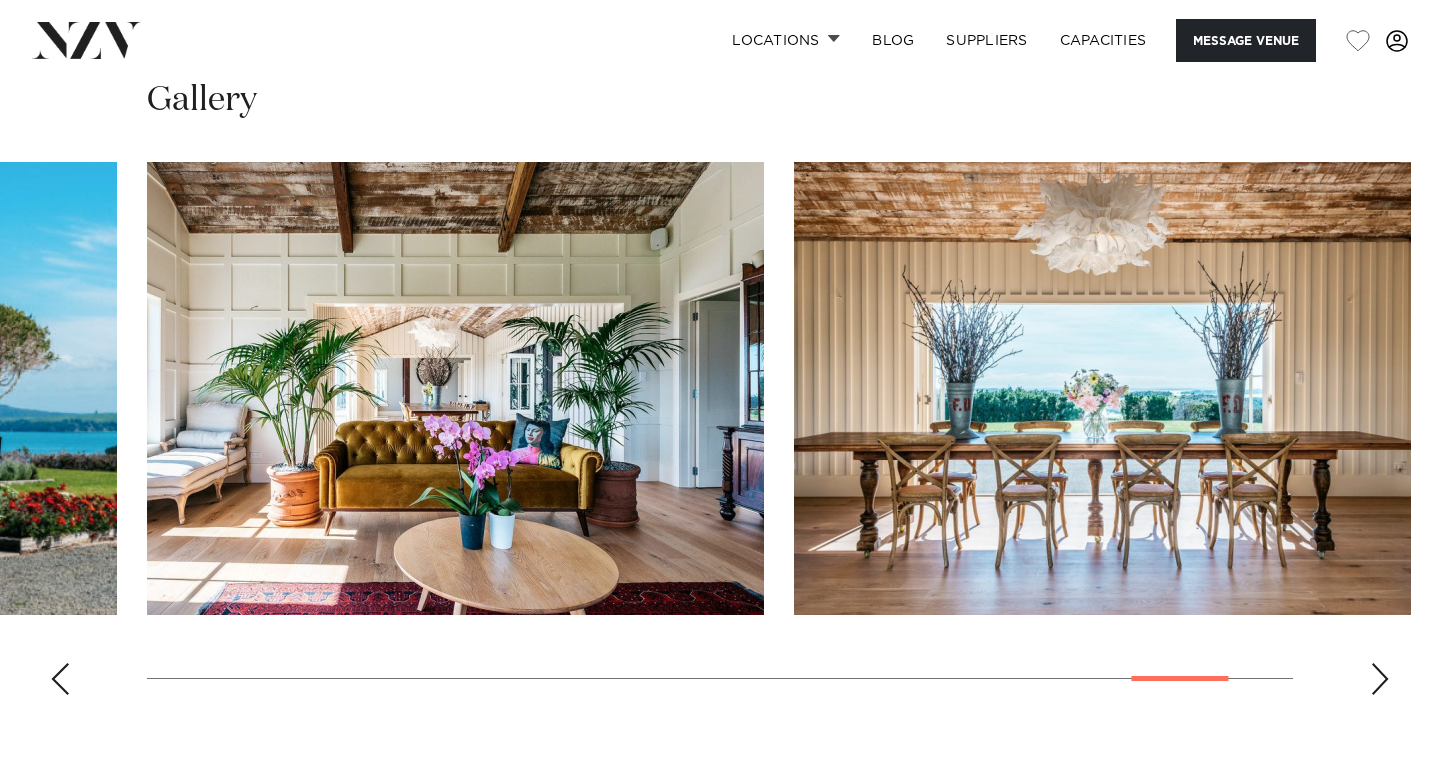 click at bounding box center (1380, 679) 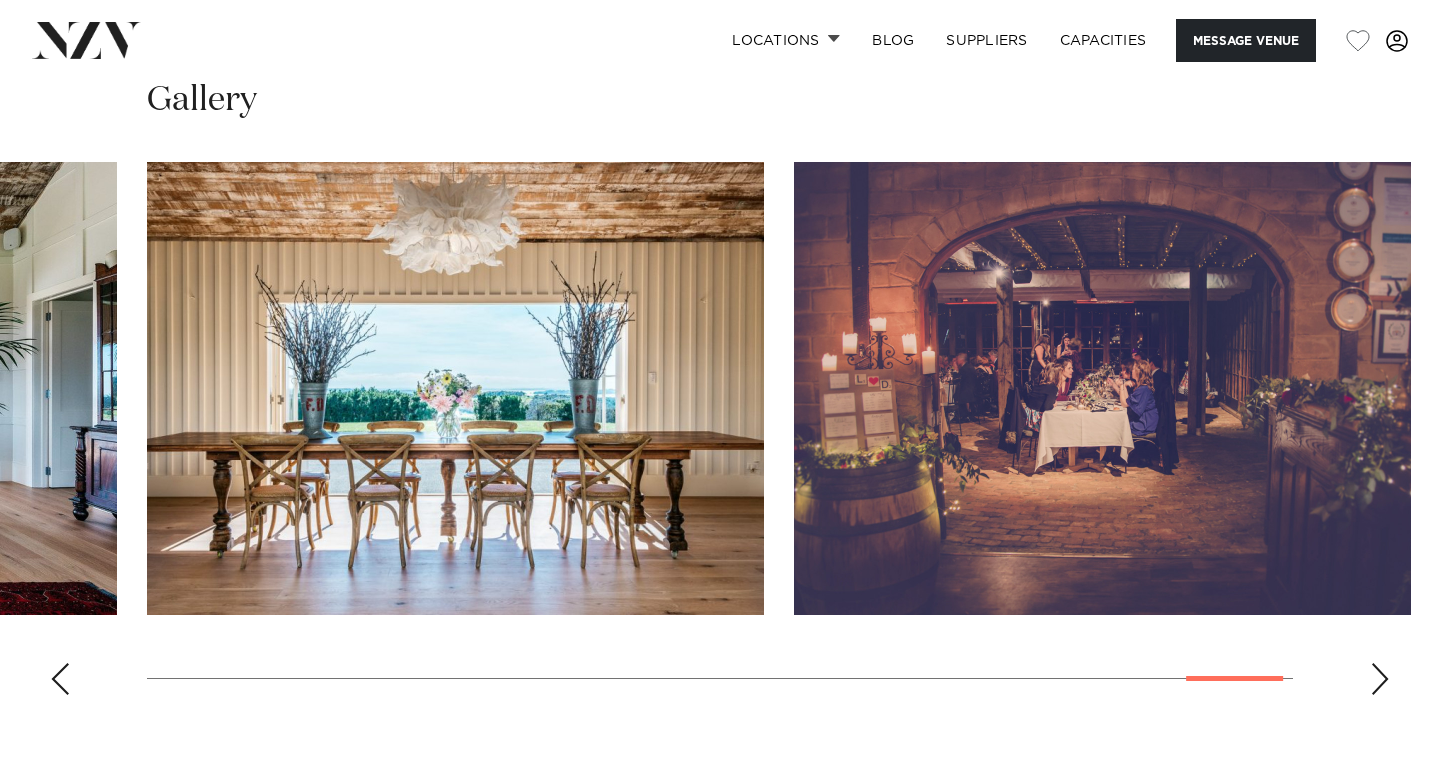 click at bounding box center (1380, 679) 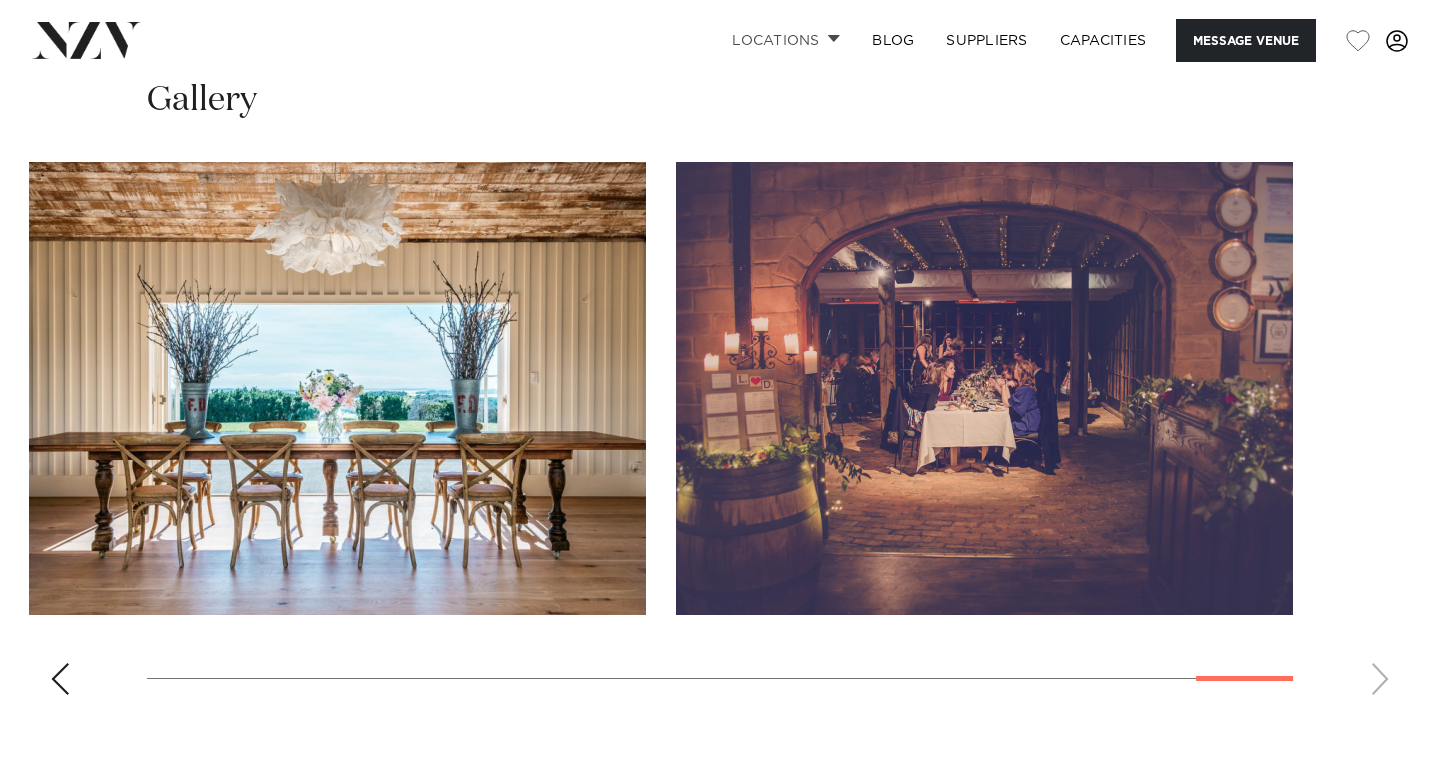 click on "Locations" at bounding box center (786, 40) 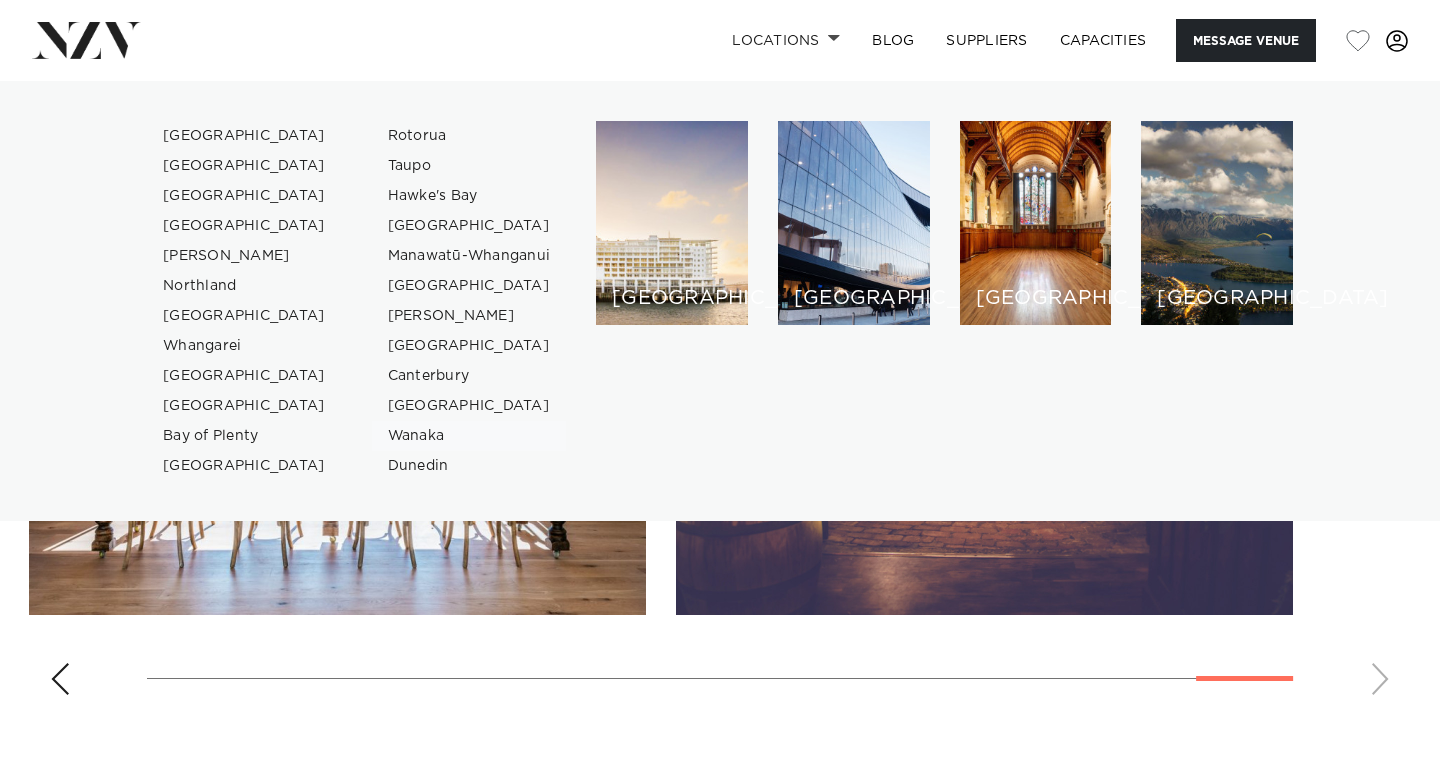 click on "Wanaka" at bounding box center [469, 436] 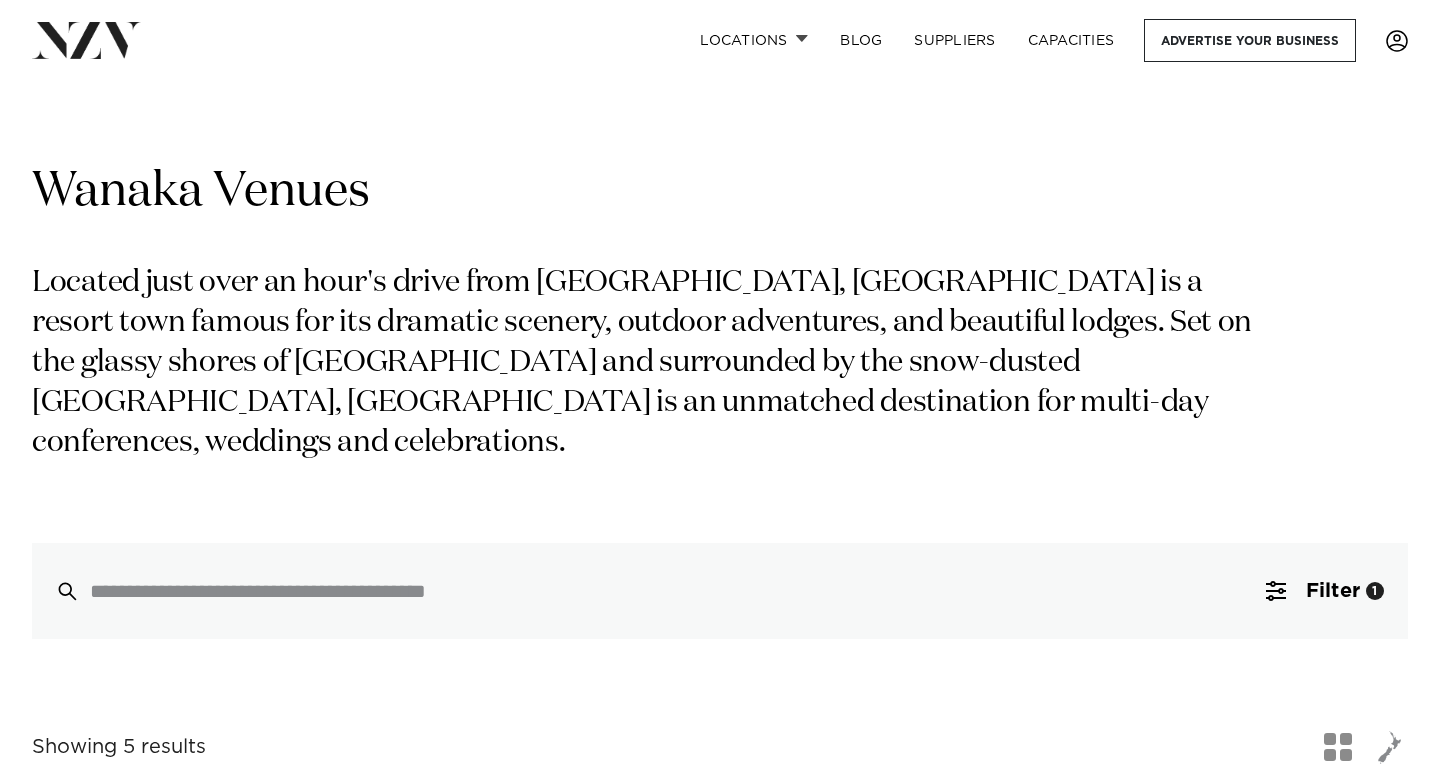 scroll, scrollTop: 0, scrollLeft: 0, axis: both 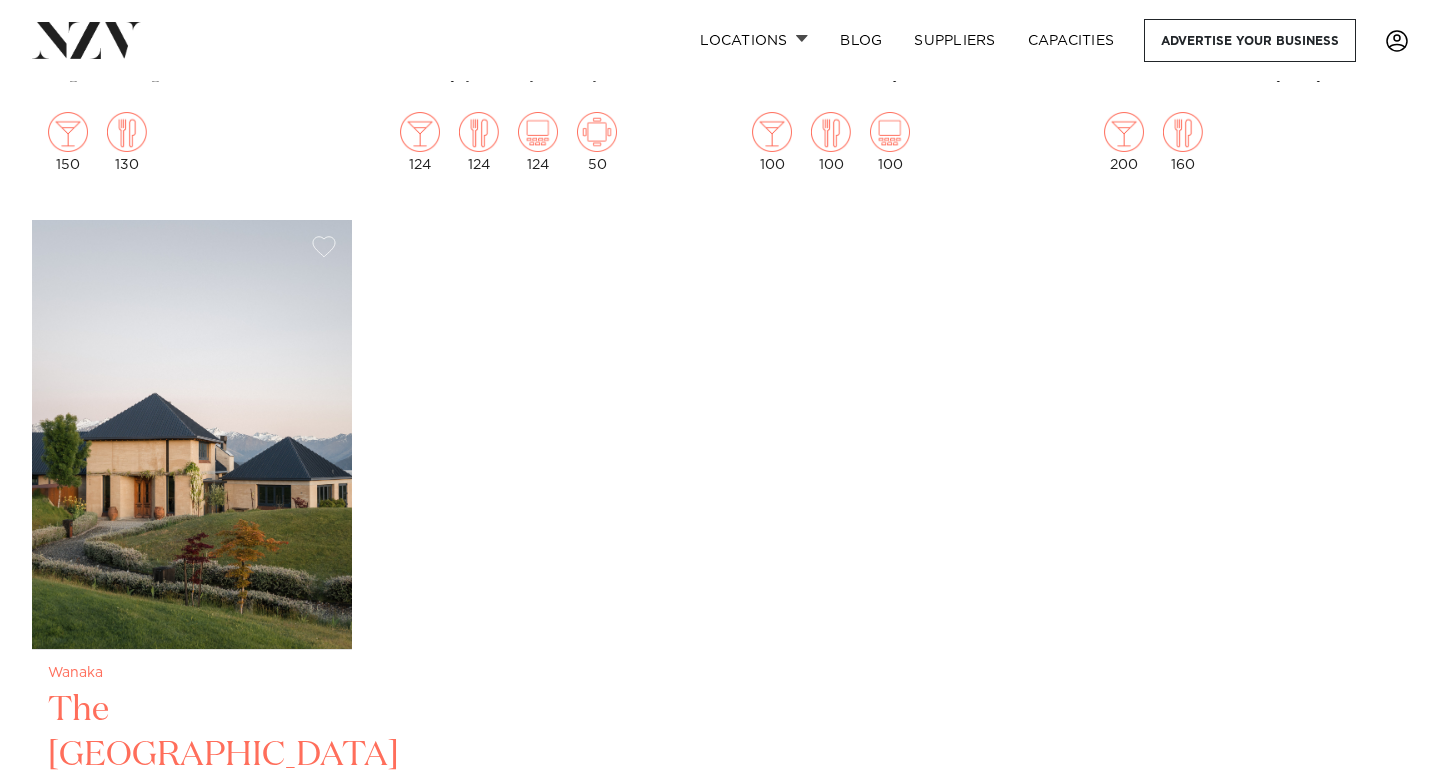 click at bounding box center (192, 434) 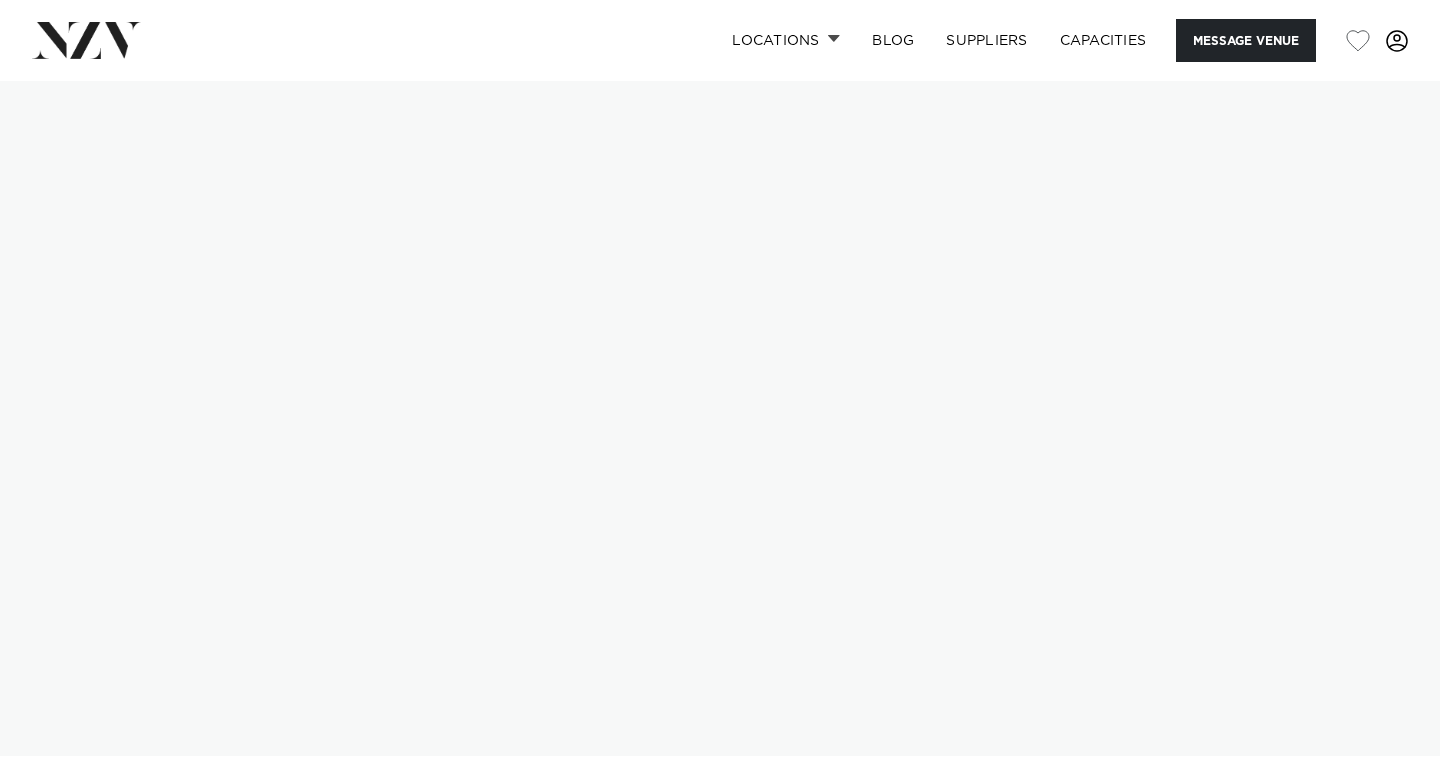 scroll, scrollTop: 0, scrollLeft: 0, axis: both 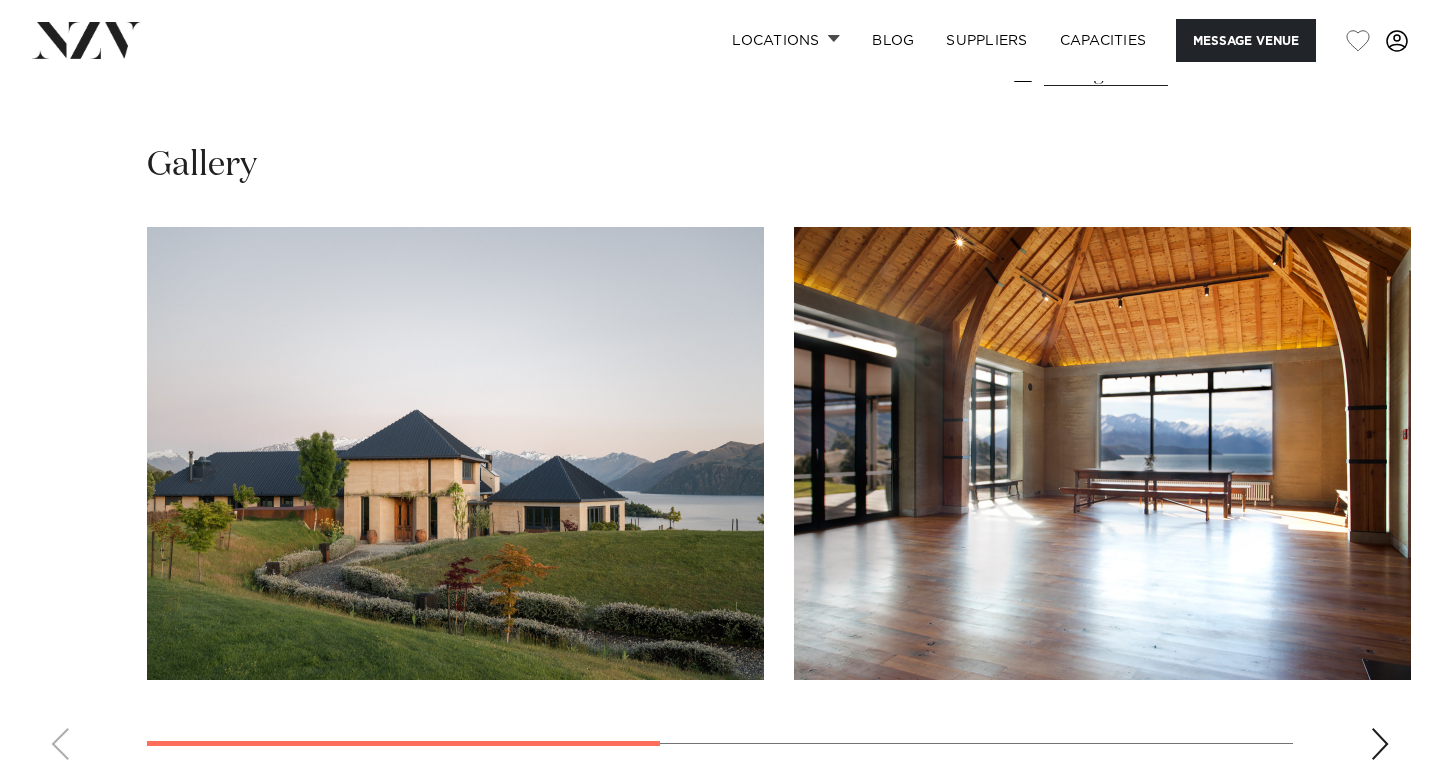 click at bounding box center [1380, 744] 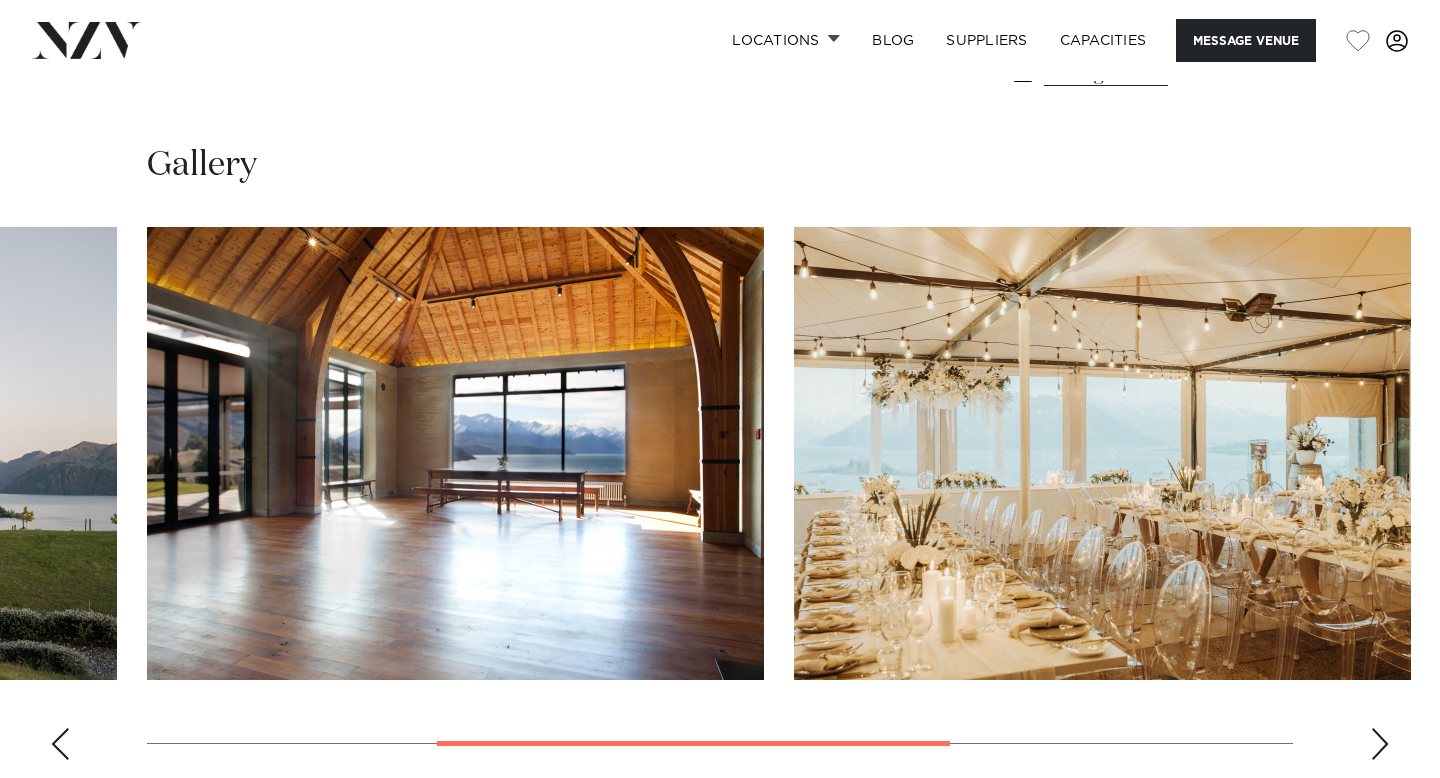 click at bounding box center (1380, 744) 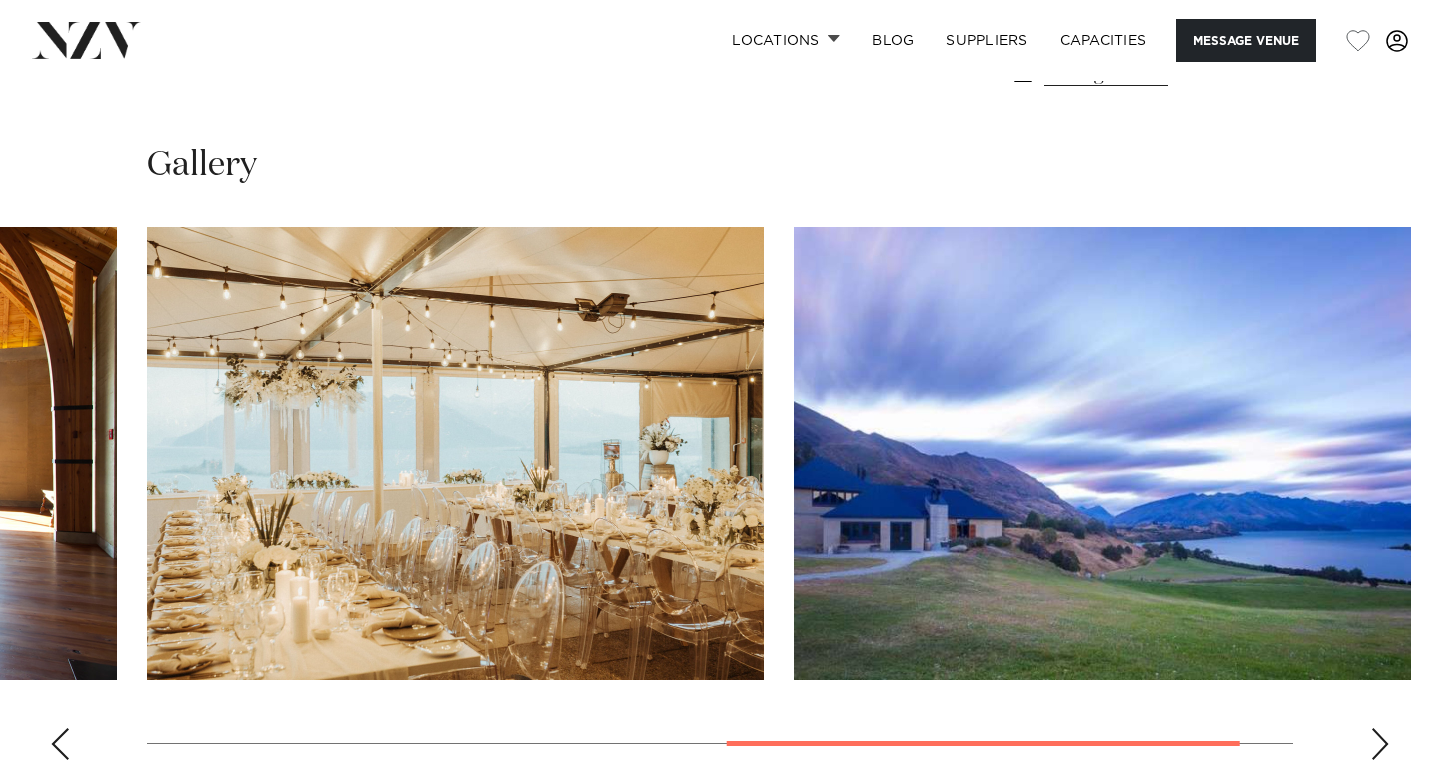 click at bounding box center [1380, 744] 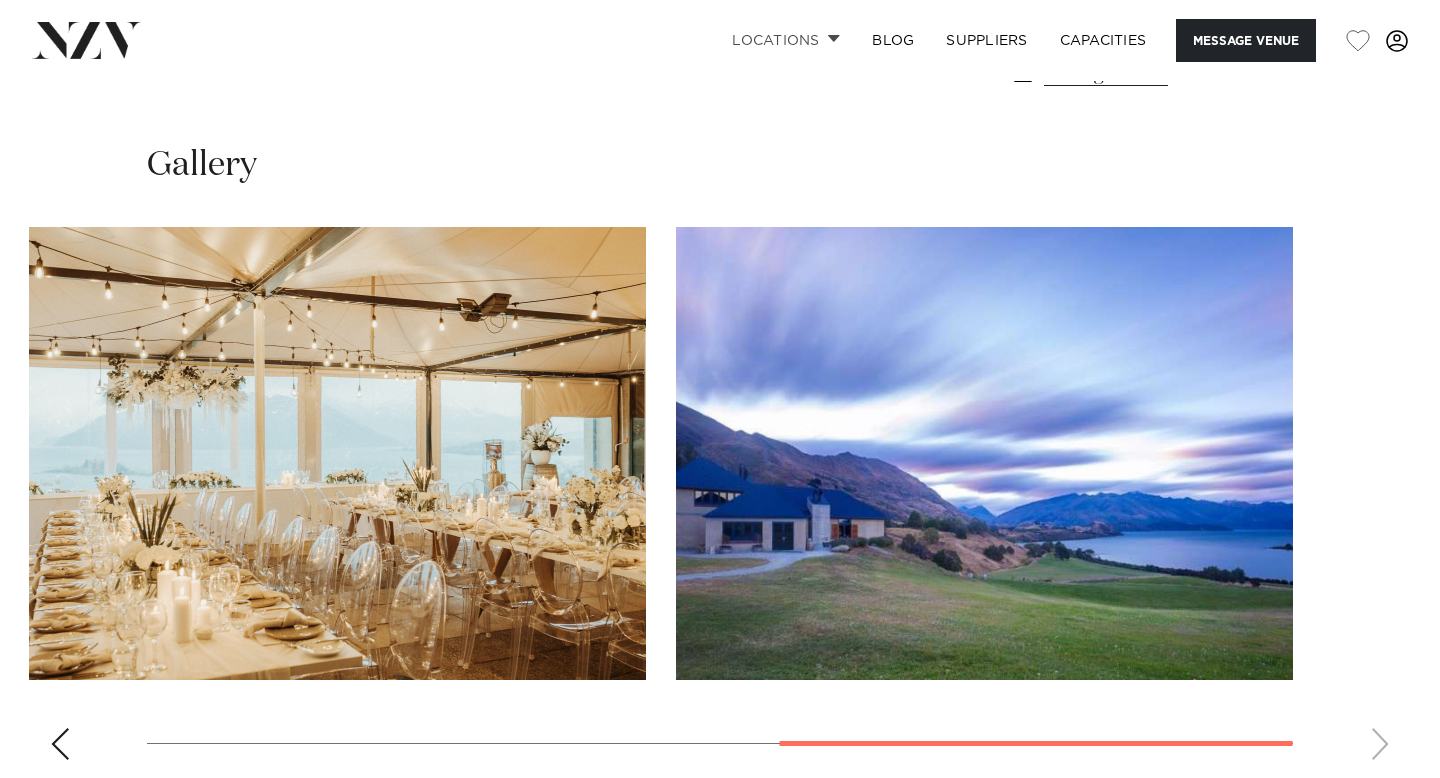 click at bounding box center [834, 38] 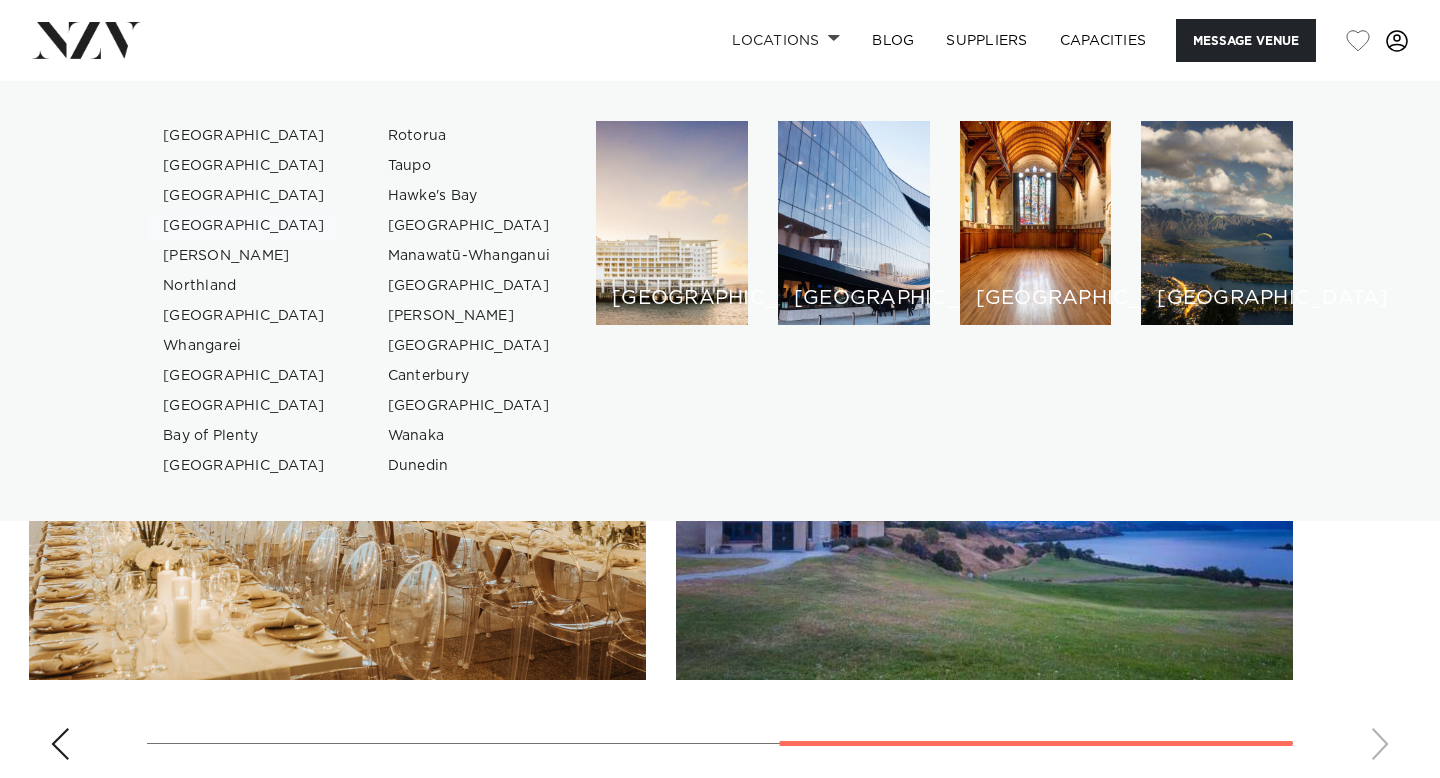 click on "[GEOGRAPHIC_DATA]" at bounding box center (244, 226) 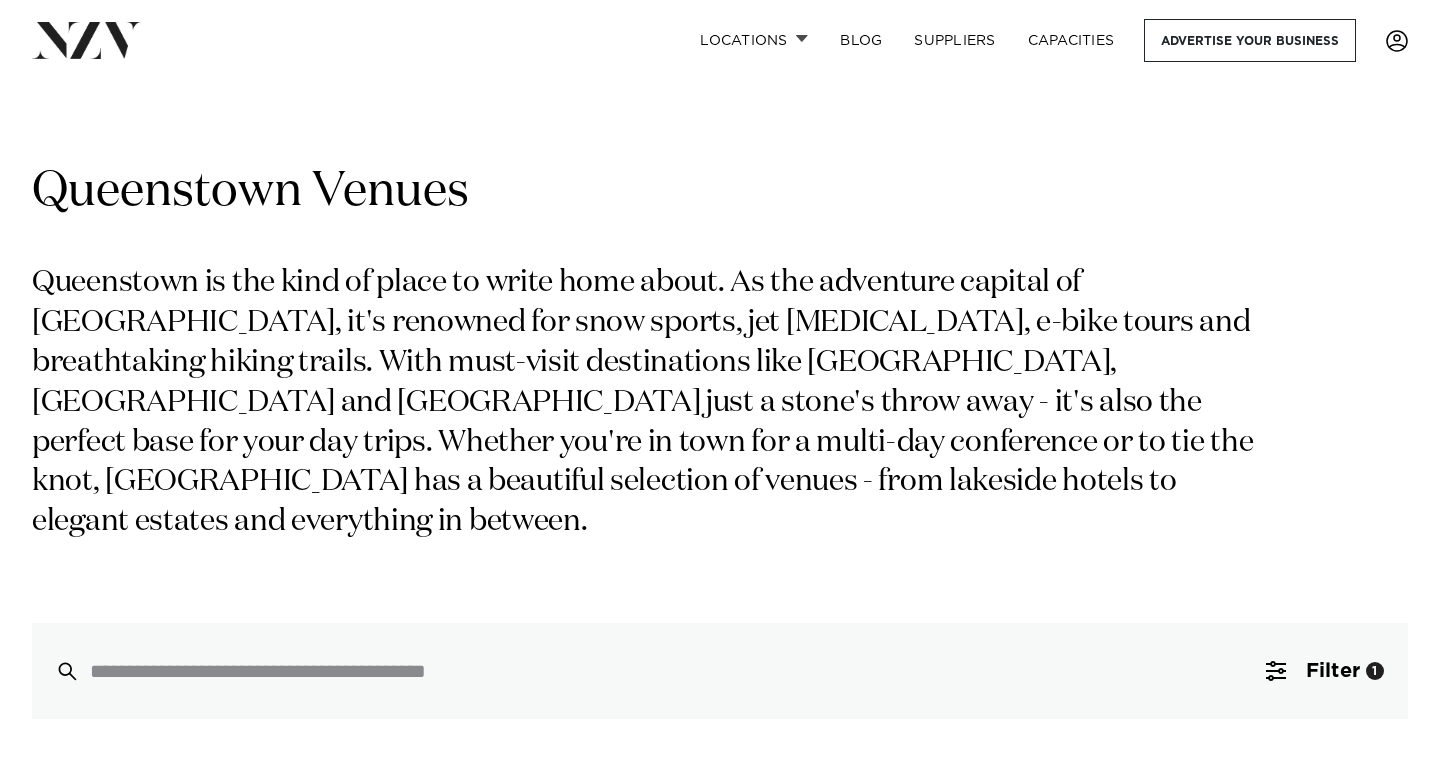scroll, scrollTop: 0, scrollLeft: 0, axis: both 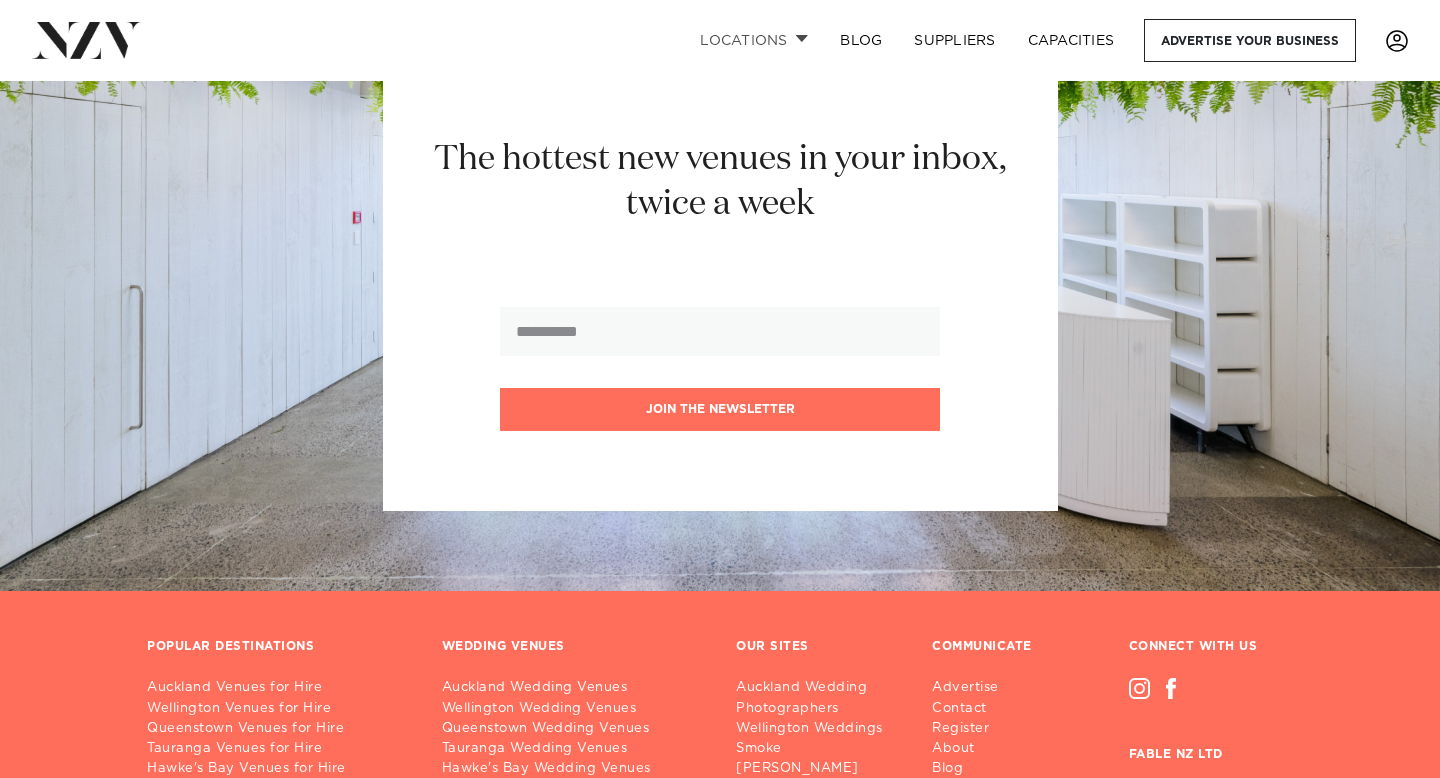 click on "Locations" at bounding box center [754, 40] 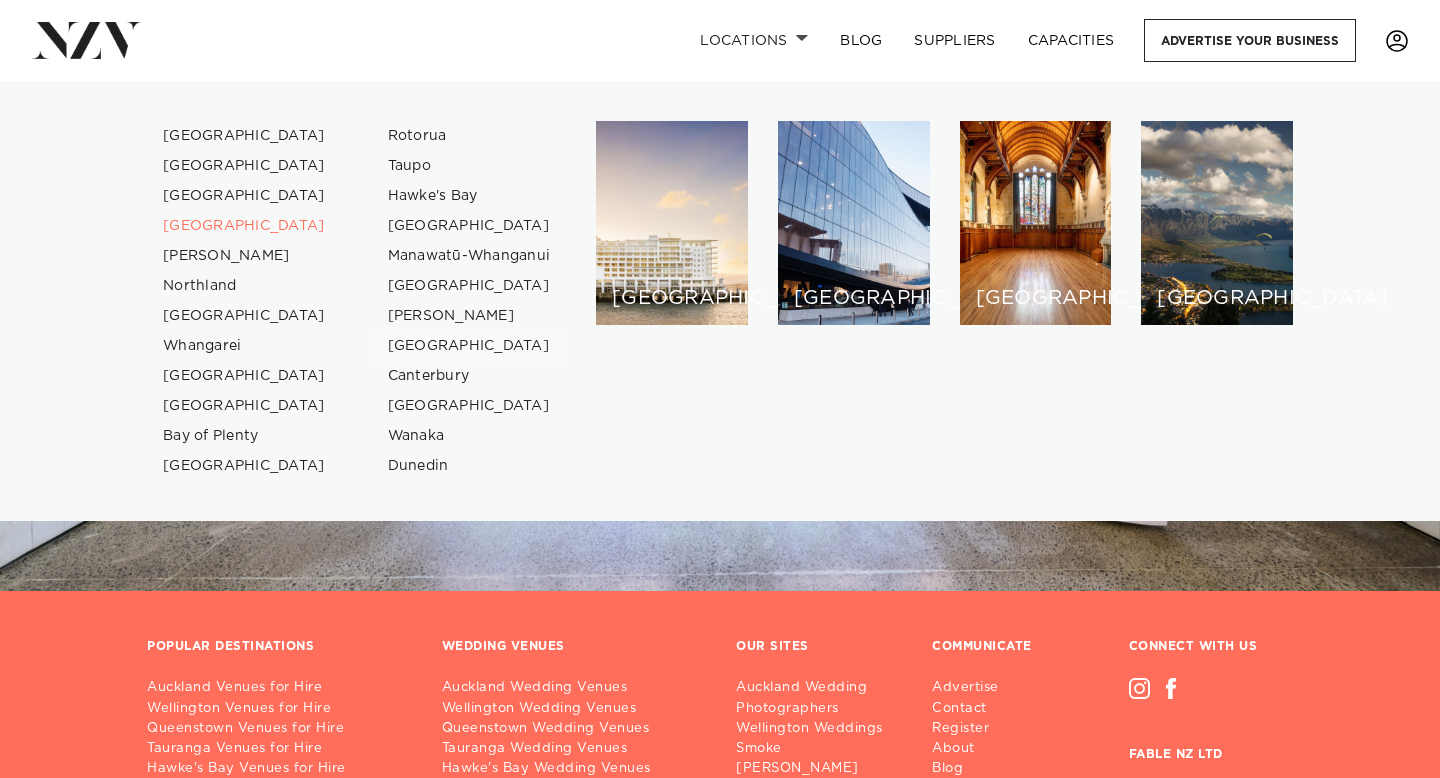 click on "[GEOGRAPHIC_DATA]" at bounding box center [469, 346] 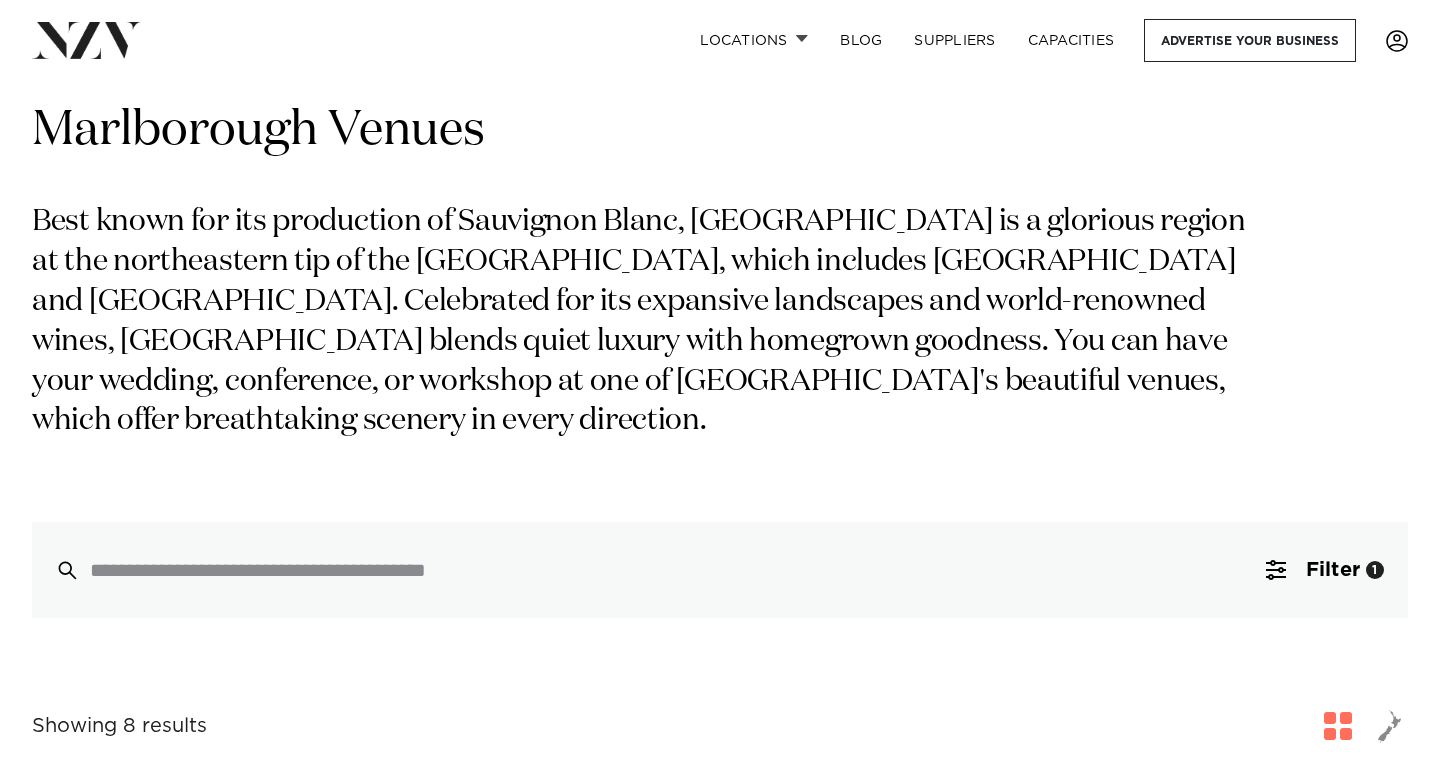 scroll, scrollTop: 600, scrollLeft: 0, axis: vertical 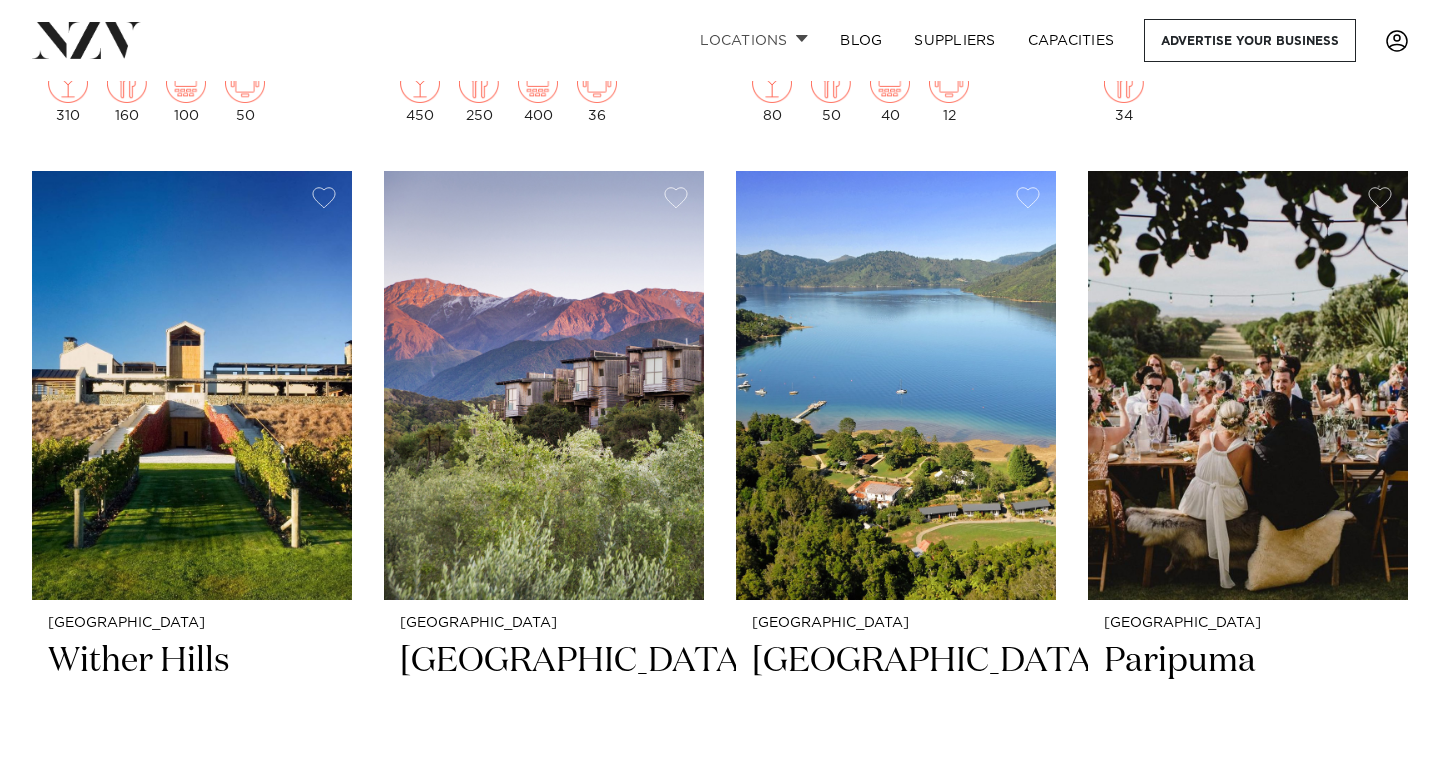 click on "Locations" at bounding box center (754, 40) 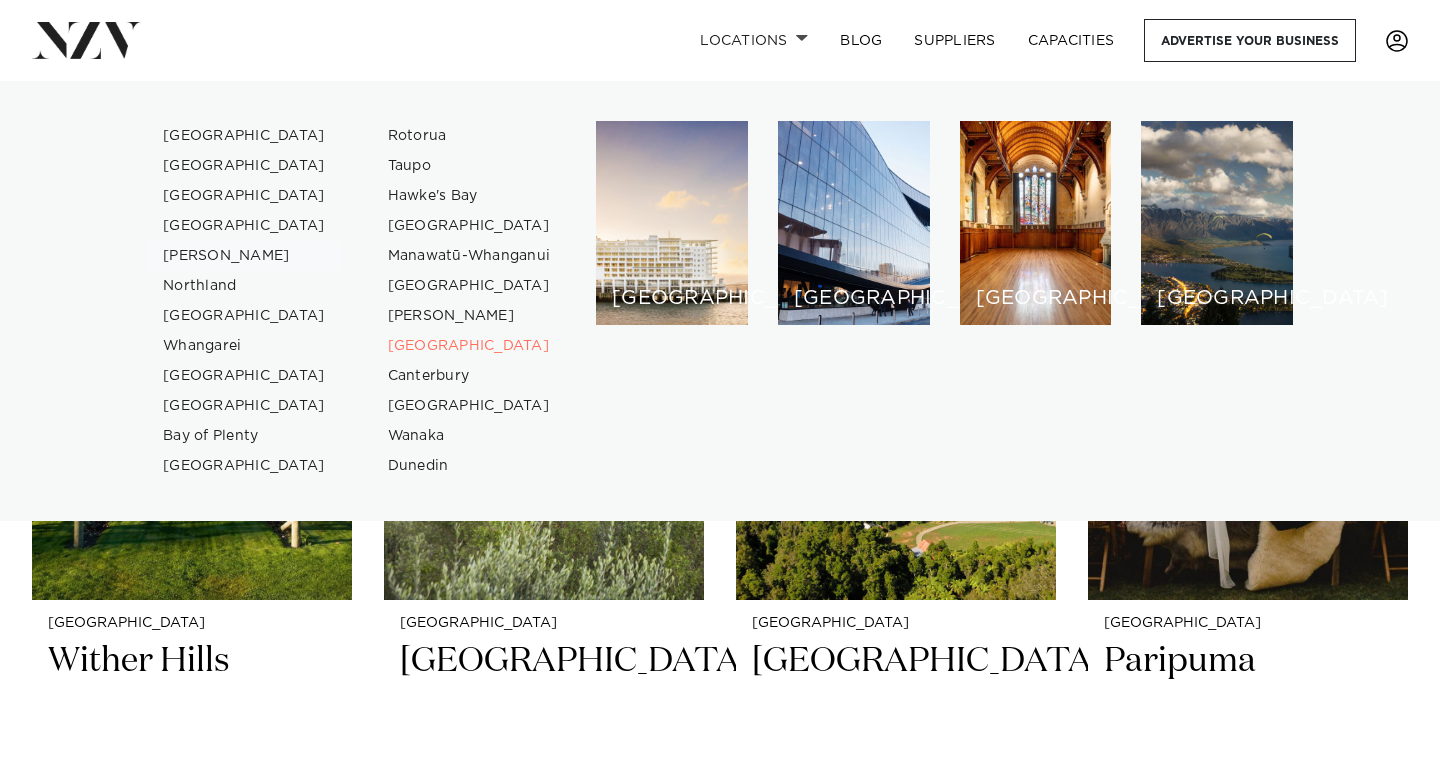 click on "[PERSON_NAME]" at bounding box center (244, 256) 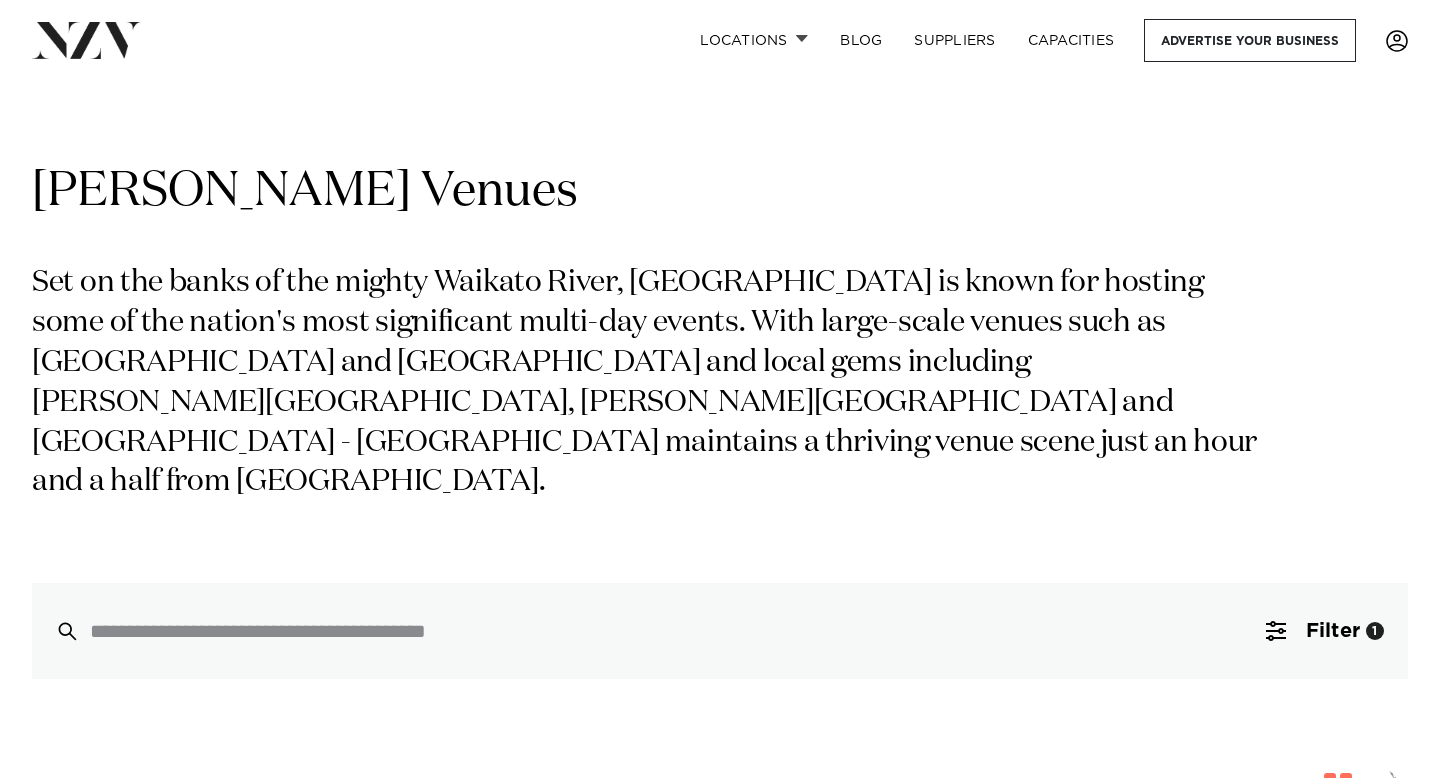 scroll, scrollTop: 752, scrollLeft: 0, axis: vertical 